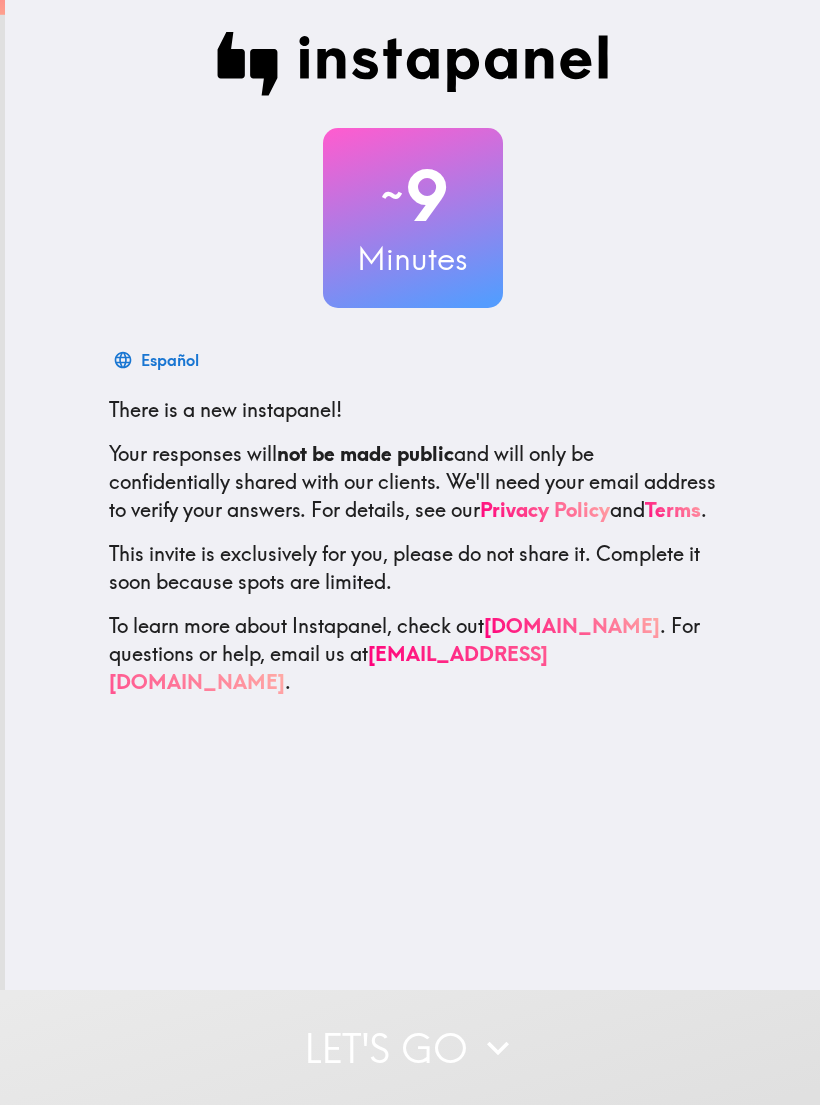 scroll, scrollTop: 0, scrollLeft: 0, axis: both 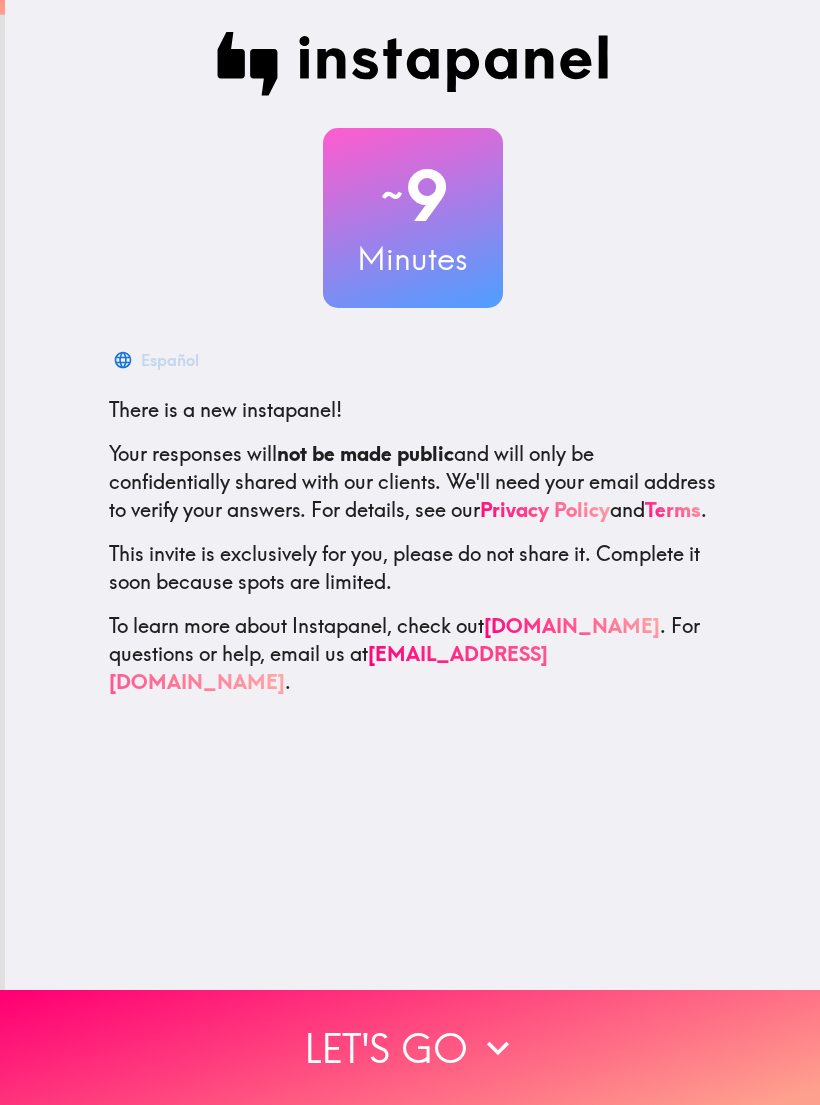 click on "Let's go" at bounding box center [410, 1047] 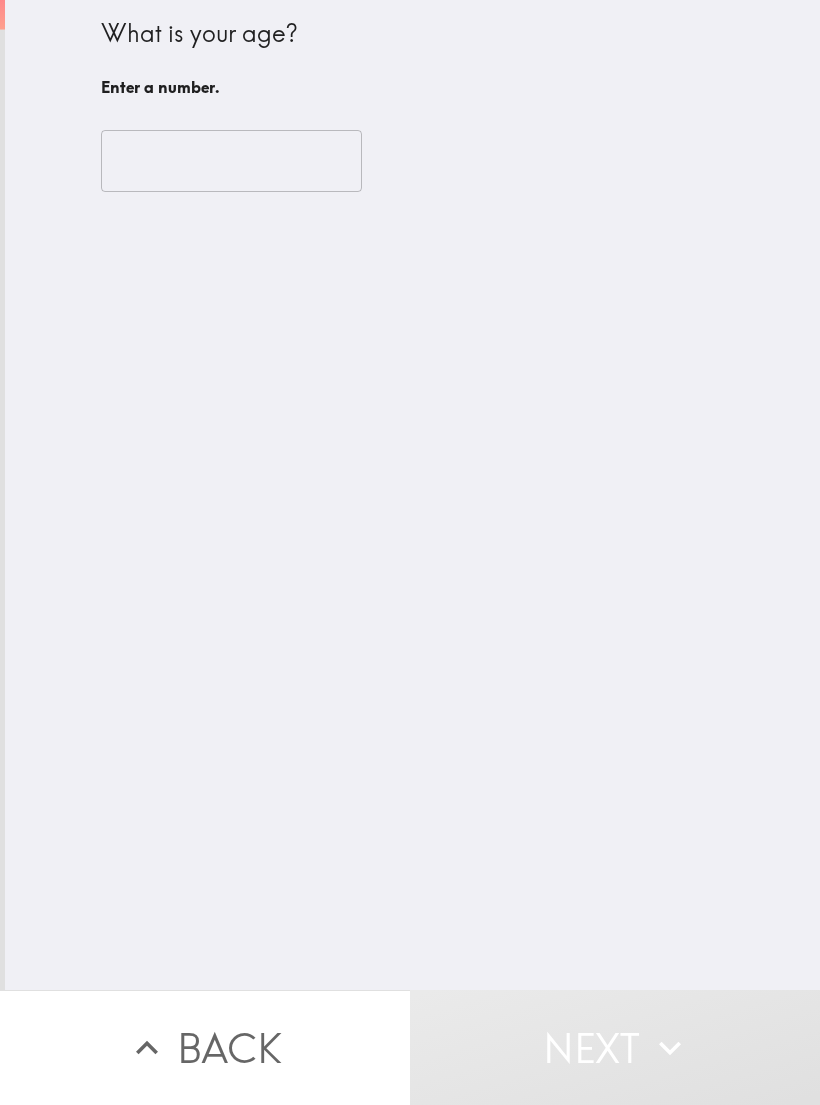 click at bounding box center [231, 161] 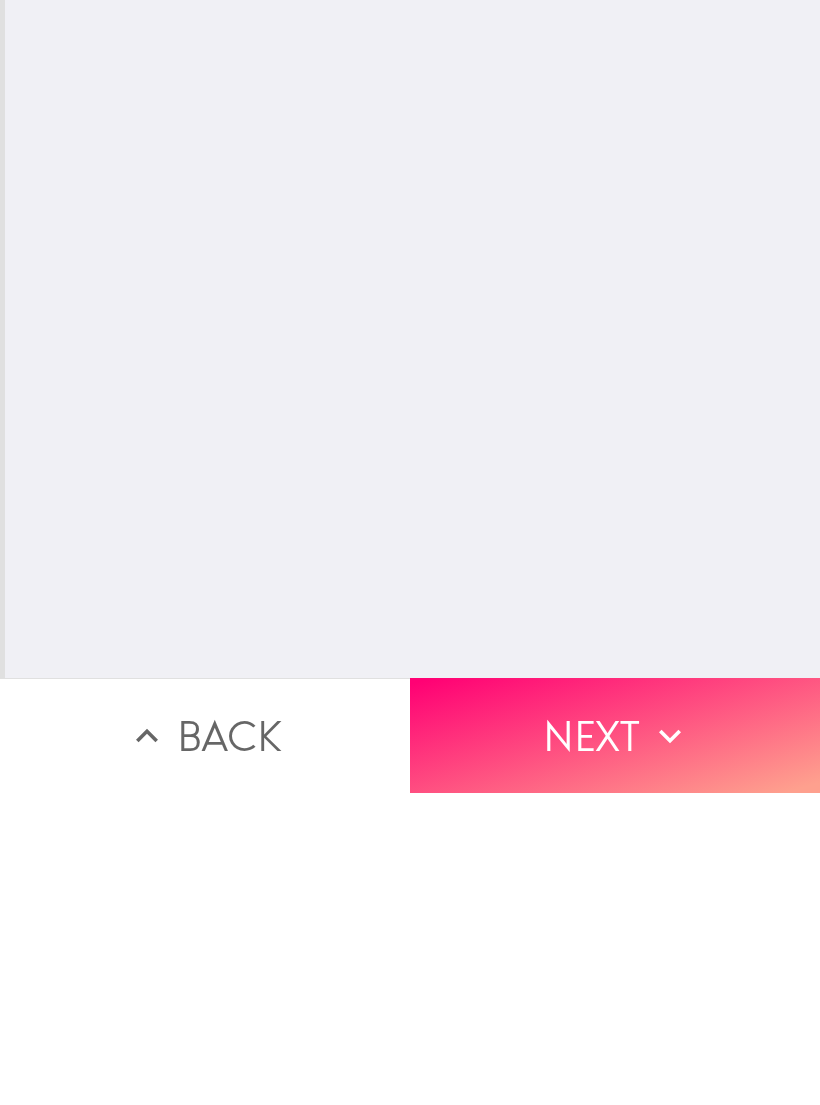 type on "28" 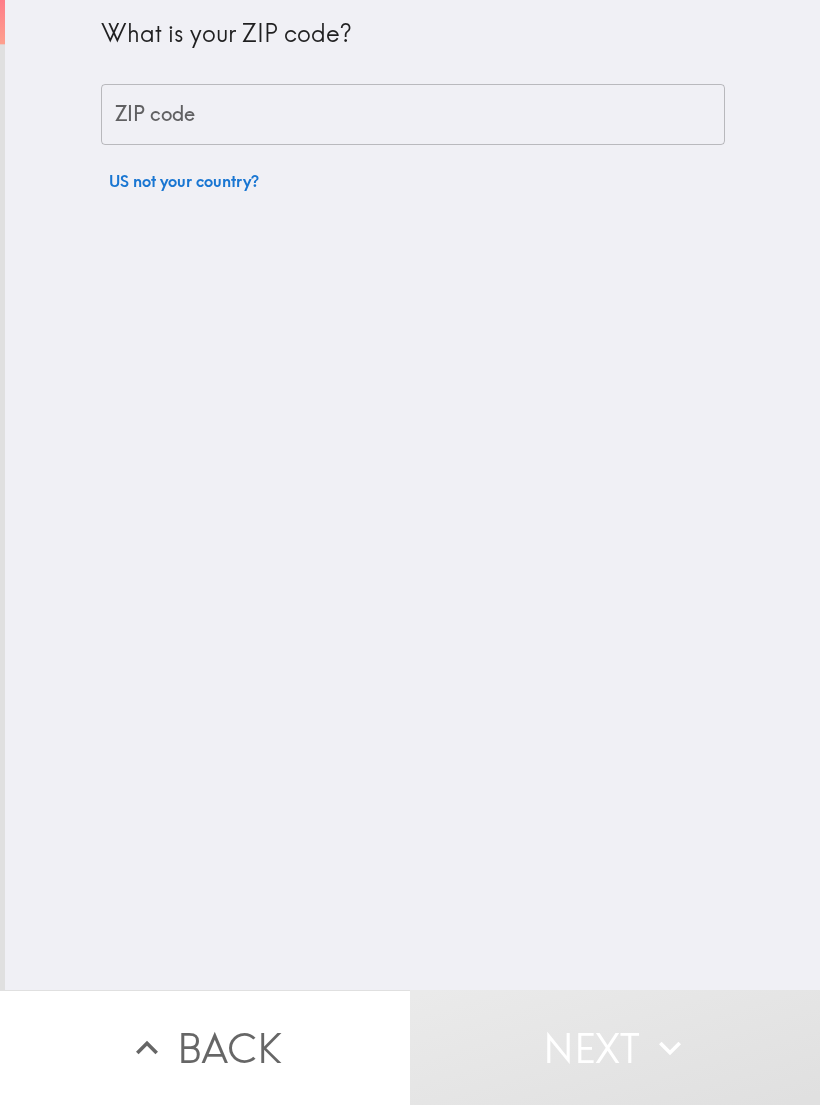 click on "ZIP code" at bounding box center (413, 115) 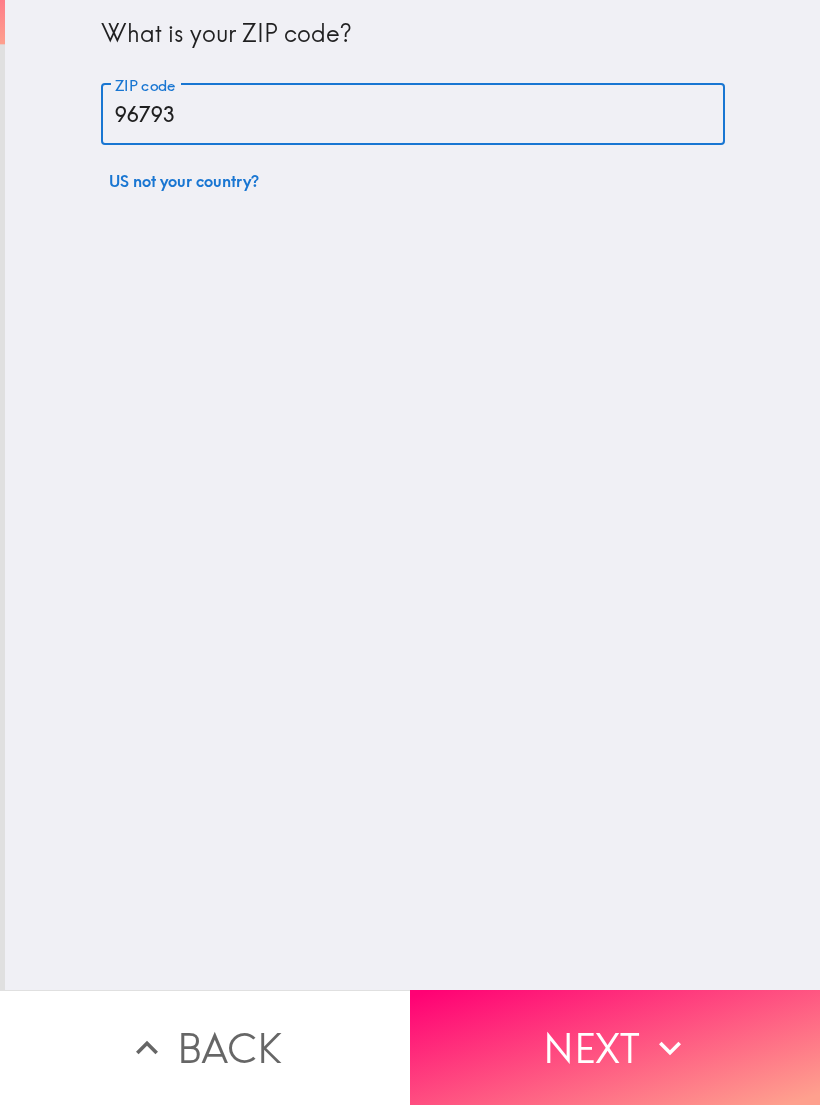 type on "96793" 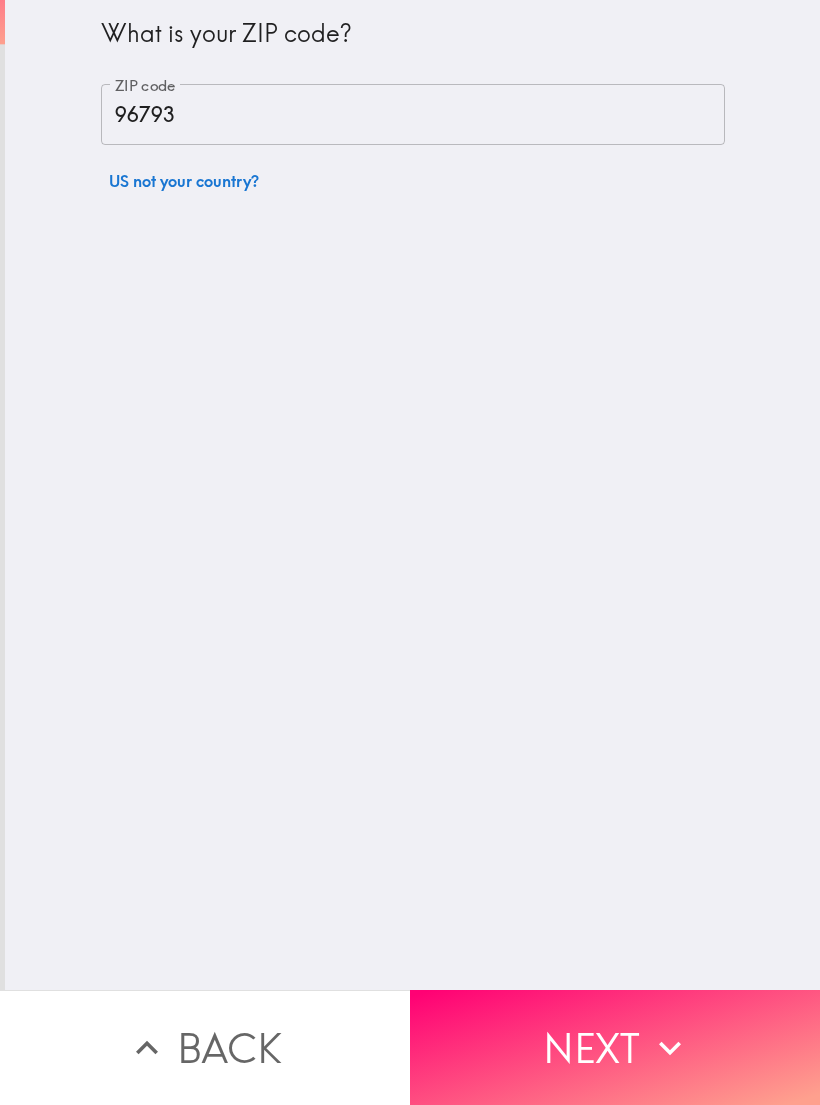 click on "Next" at bounding box center (615, 1047) 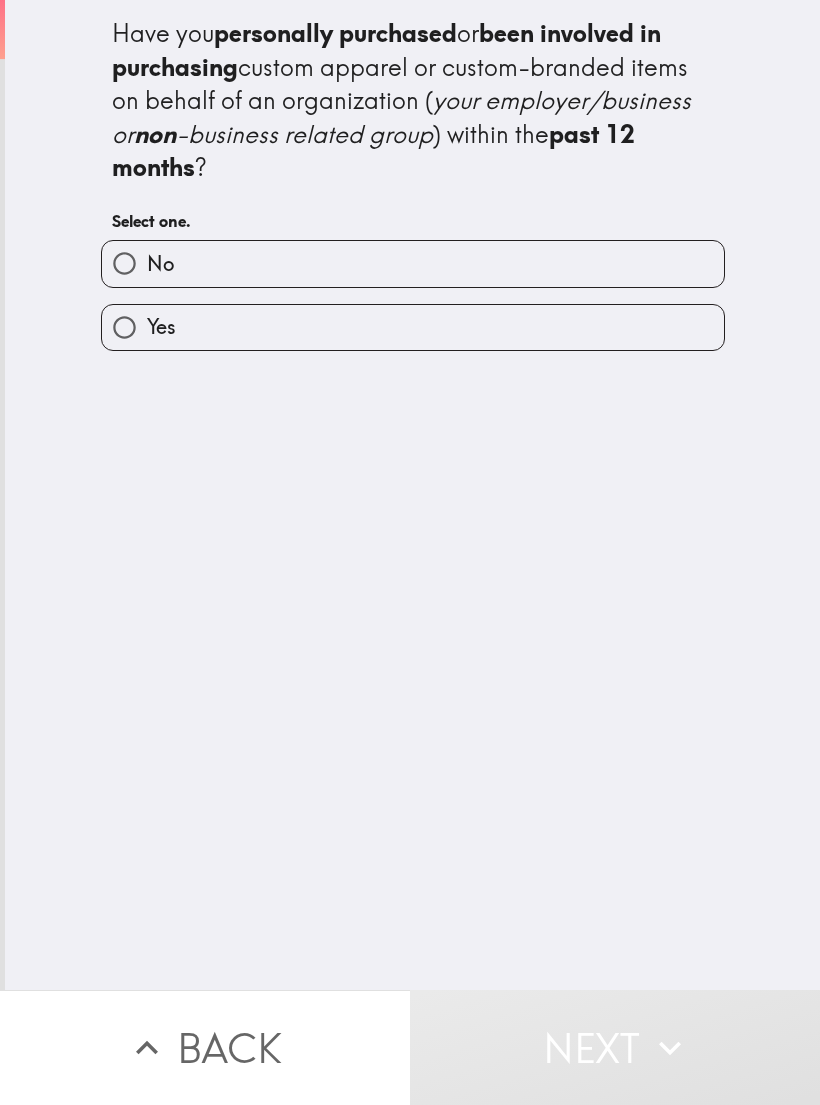 click on "Yes" at bounding box center (413, 327) 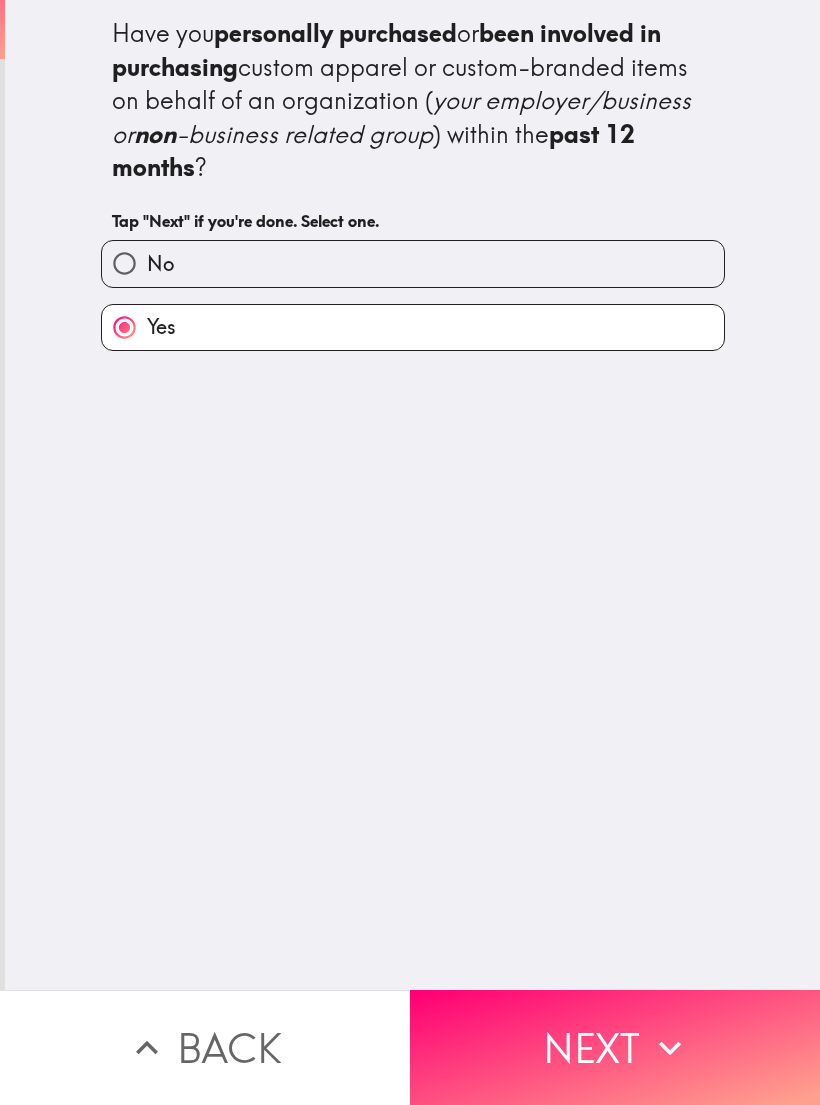 click on "Next" at bounding box center (615, 1047) 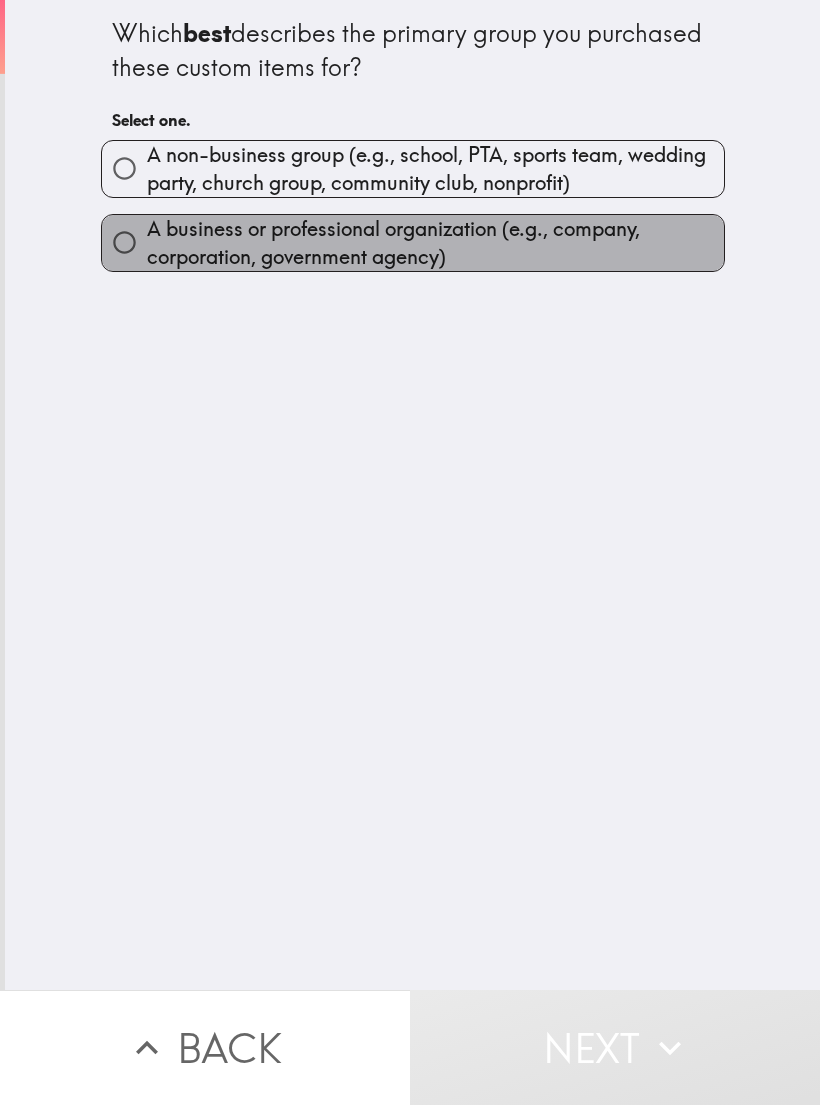 click on "A business or professional organization (e.g., company, corporation, government agency)" at bounding box center (435, 243) 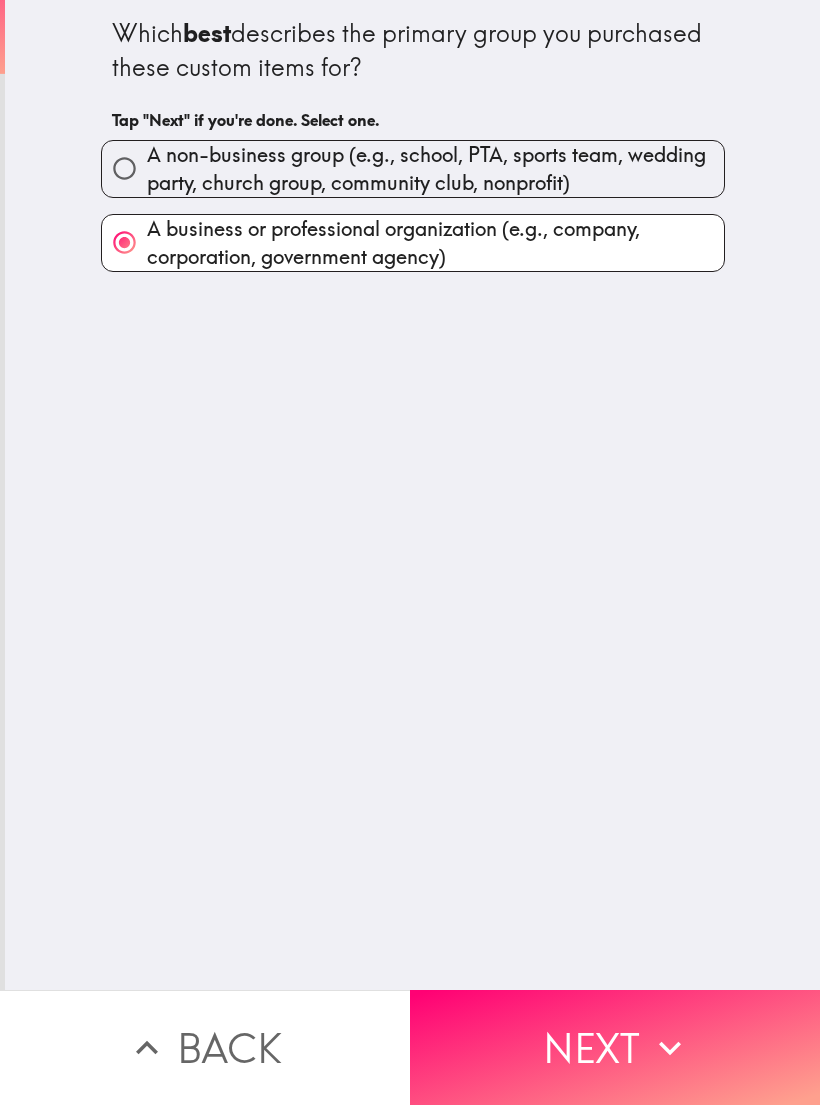 click on "Next" at bounding box center [615, 1047] 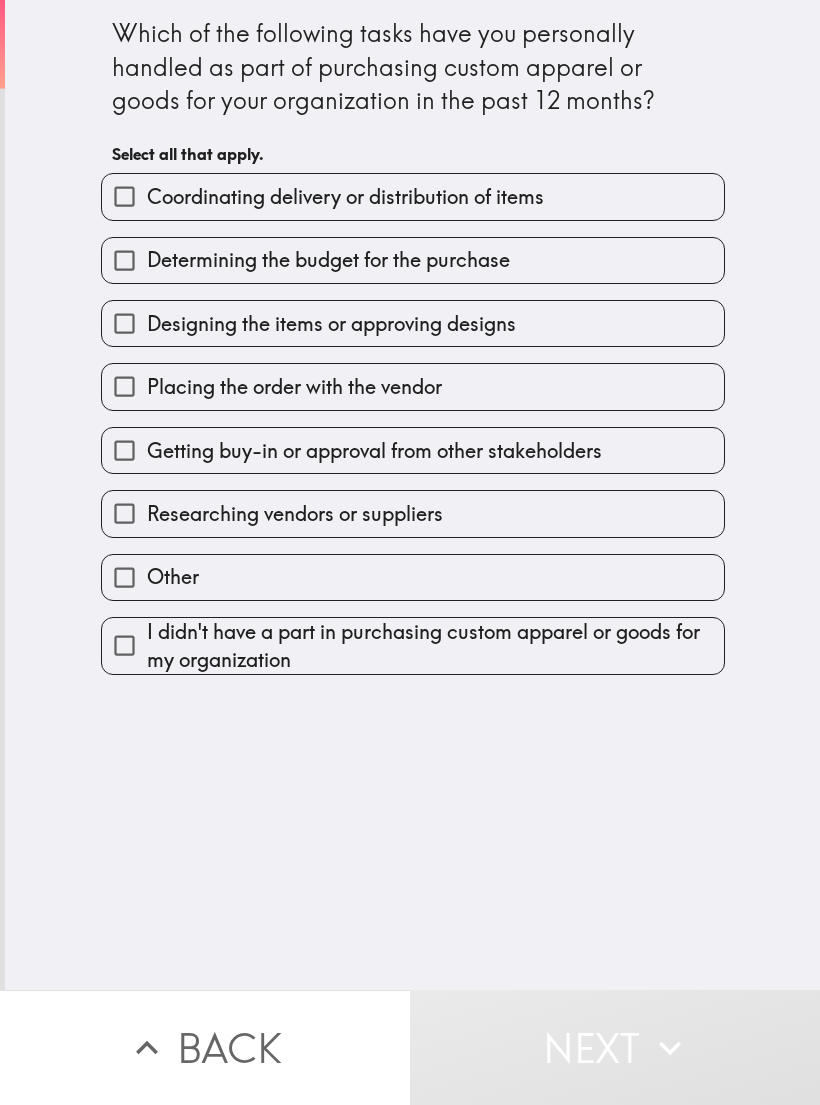 click on "Coordinating delivery or distribution of items" at bounding box center (413, 196) 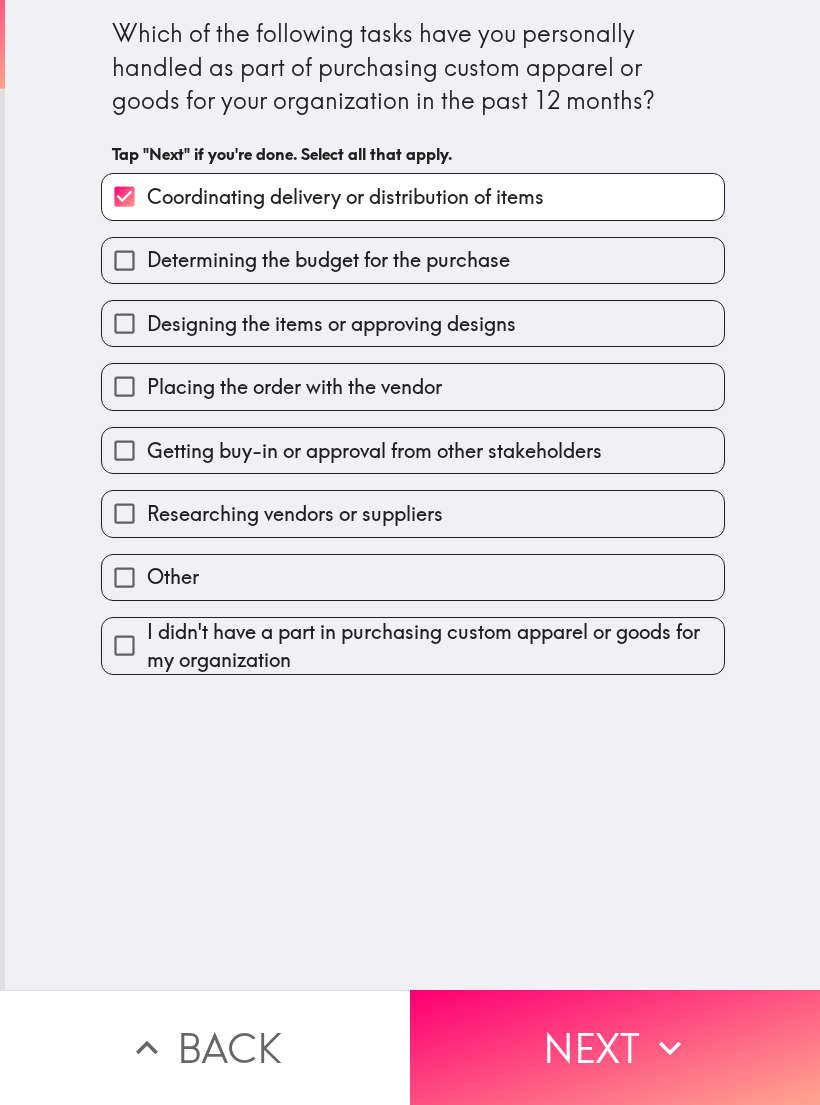 click on "Designing the items or approving designs" at bounding box center (413, 323) 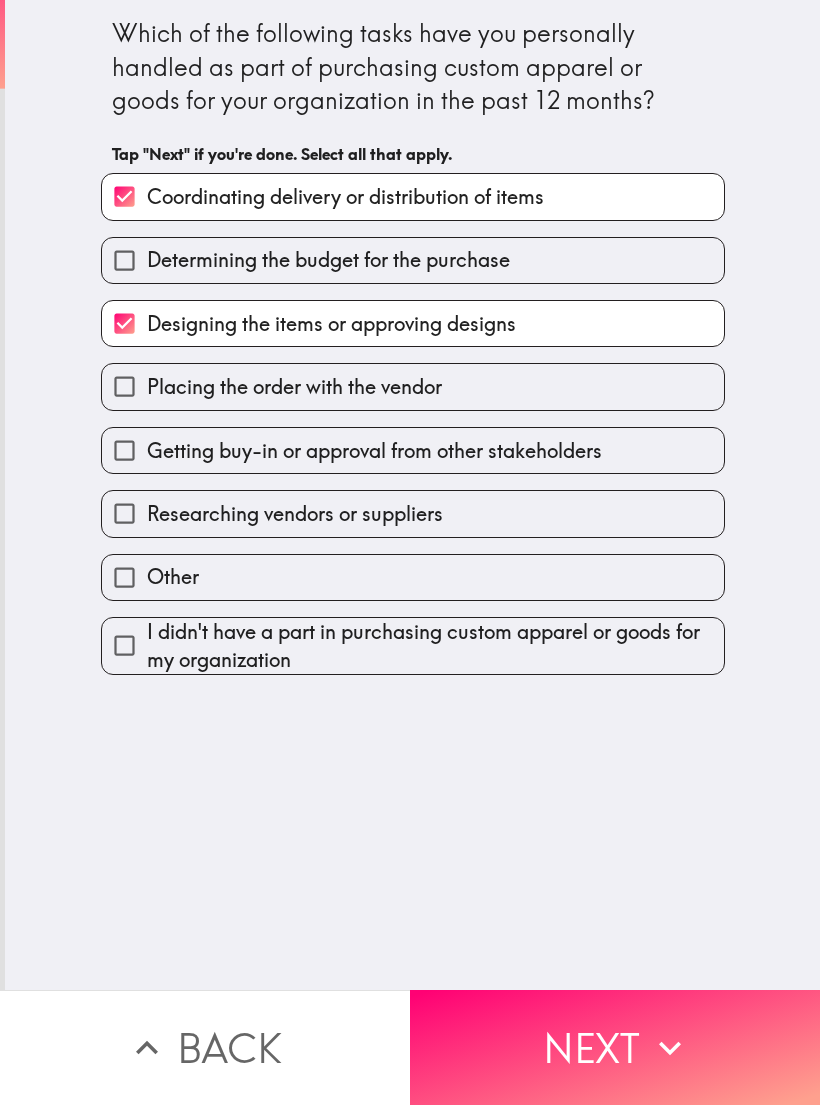 click on "Placing the order with the vendor" at bounding box center [413, 386] 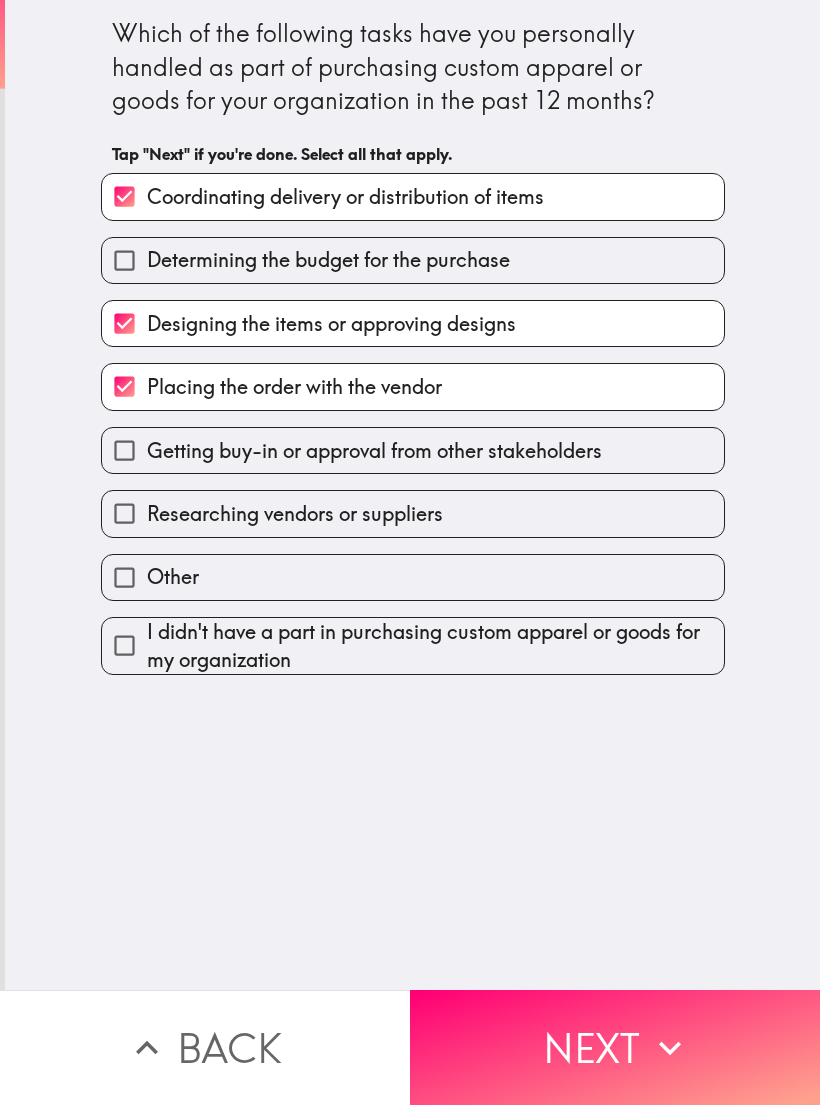 click on "Researching vendors or suppliers" at bounding box center [405, 505] 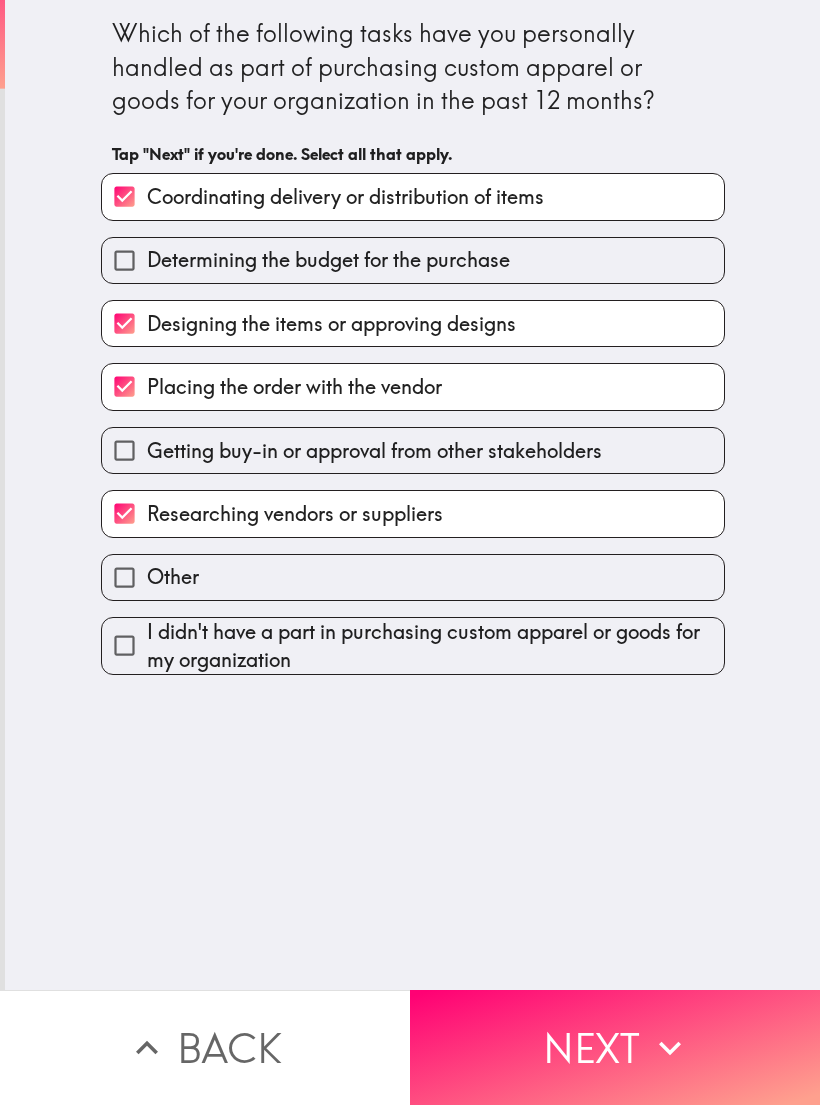 click on "Next" at bounding box center (615, 1047) 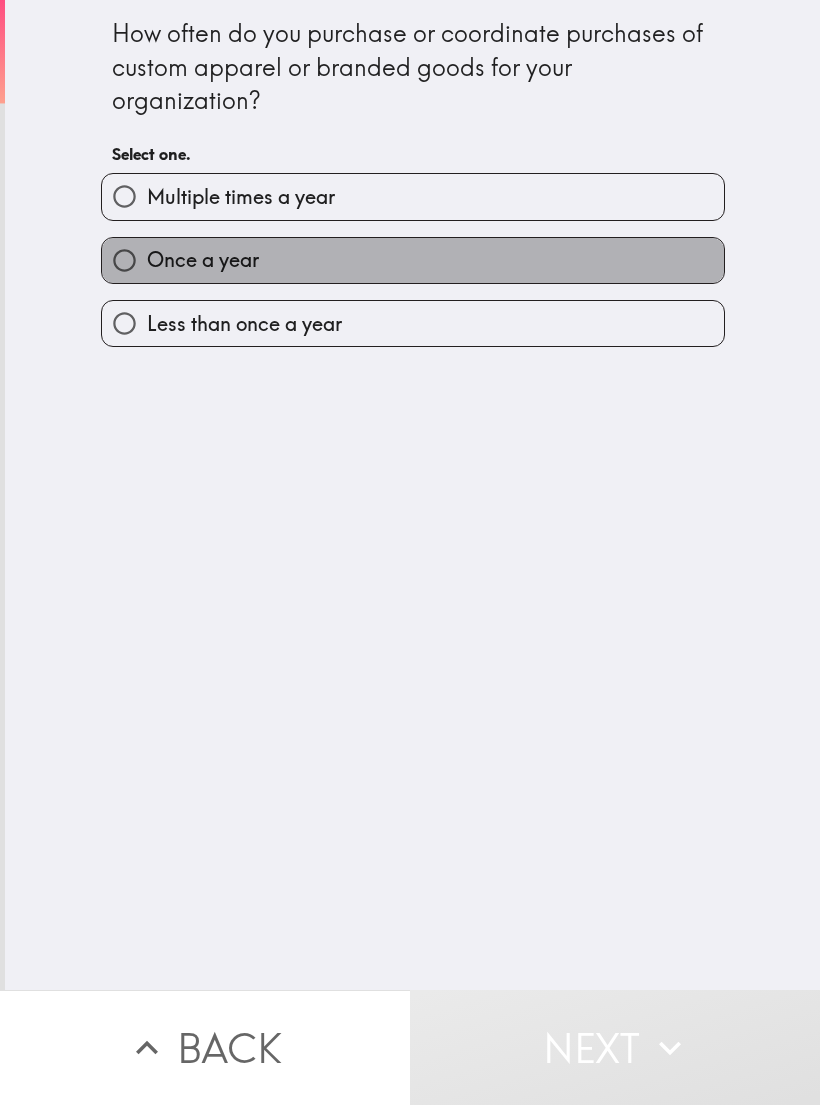 click on "Once a year" at bounding box center [413, 260] 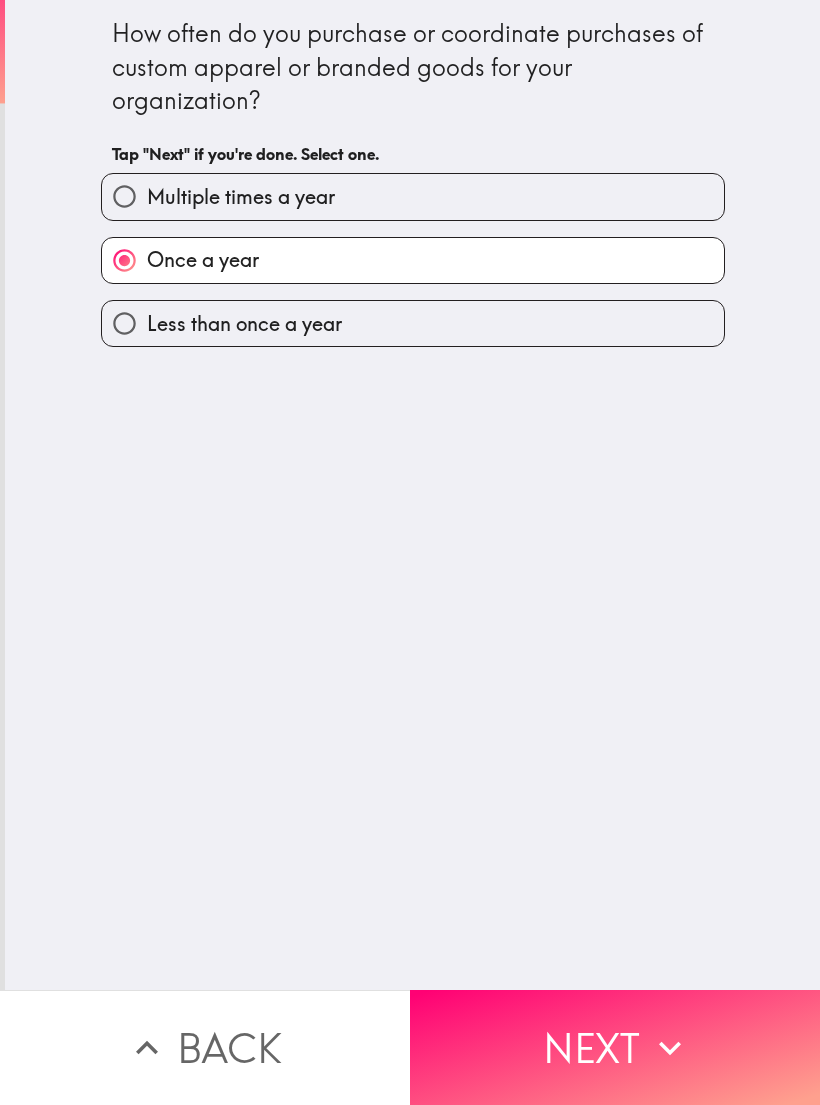 click on "Next" at bounding box center [615, 1047] 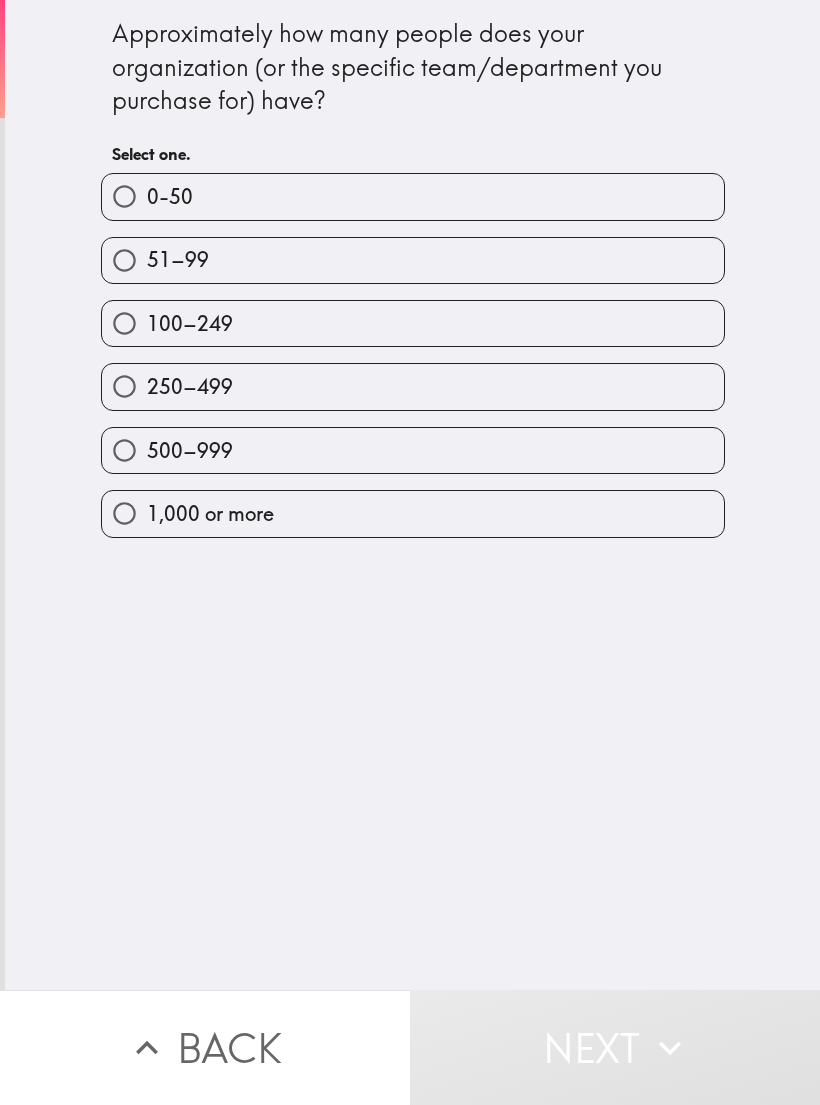 click on "51–99" at bounding box center [413, 260] 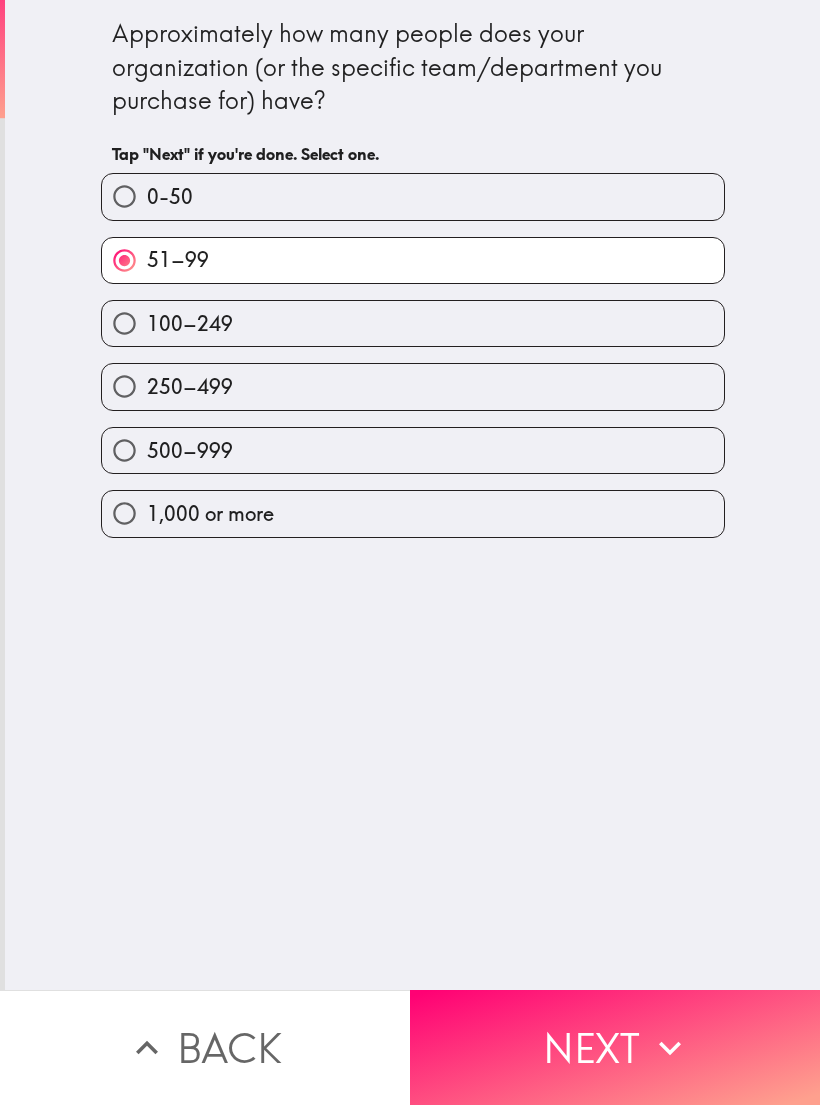 click on "Next" at bounding box center [615, 1047] 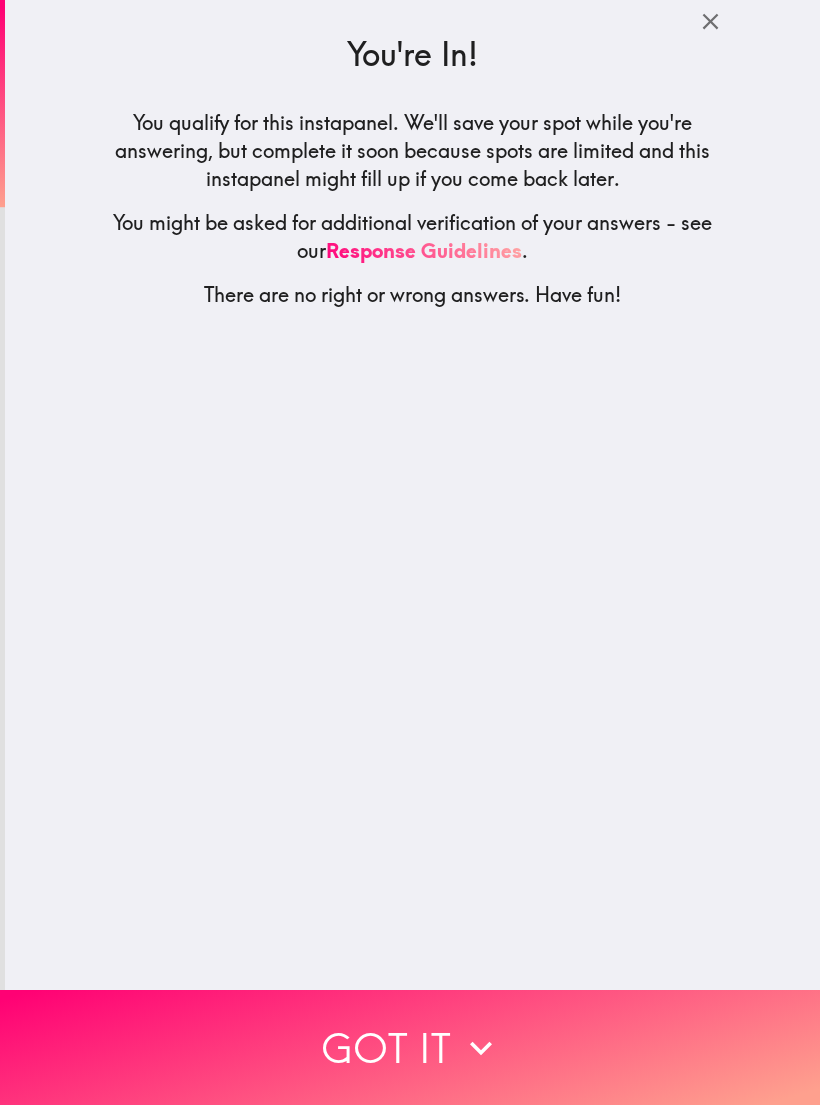 click on "Got it" at bounding box center [410, 1047] 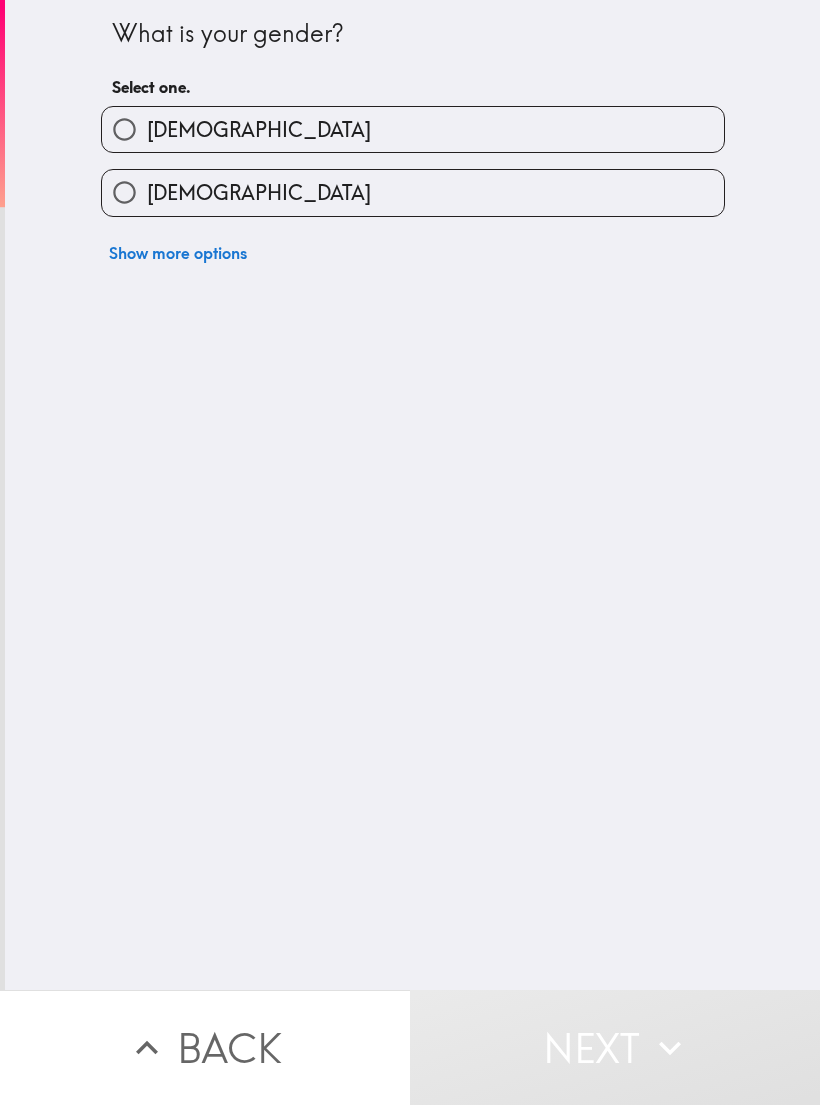 click on "Female" at bounding box center (413, 192) 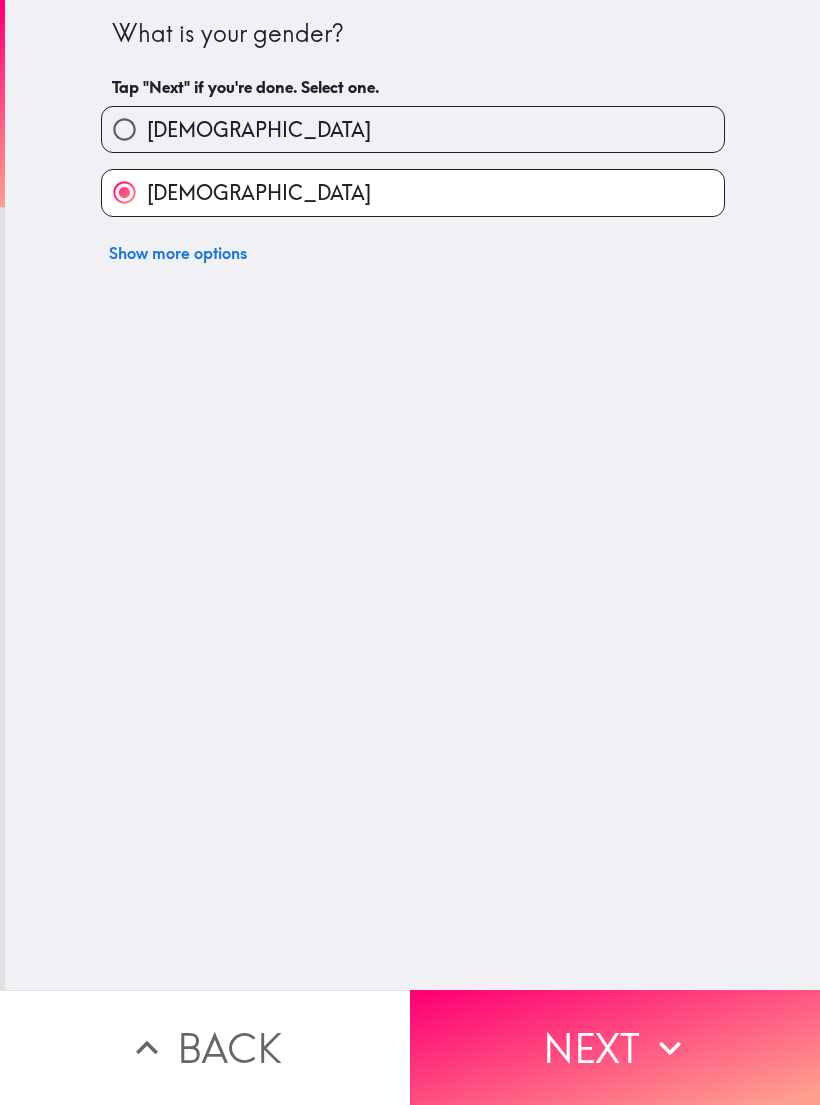 click on "Next" at bounding box center [615, 1047] 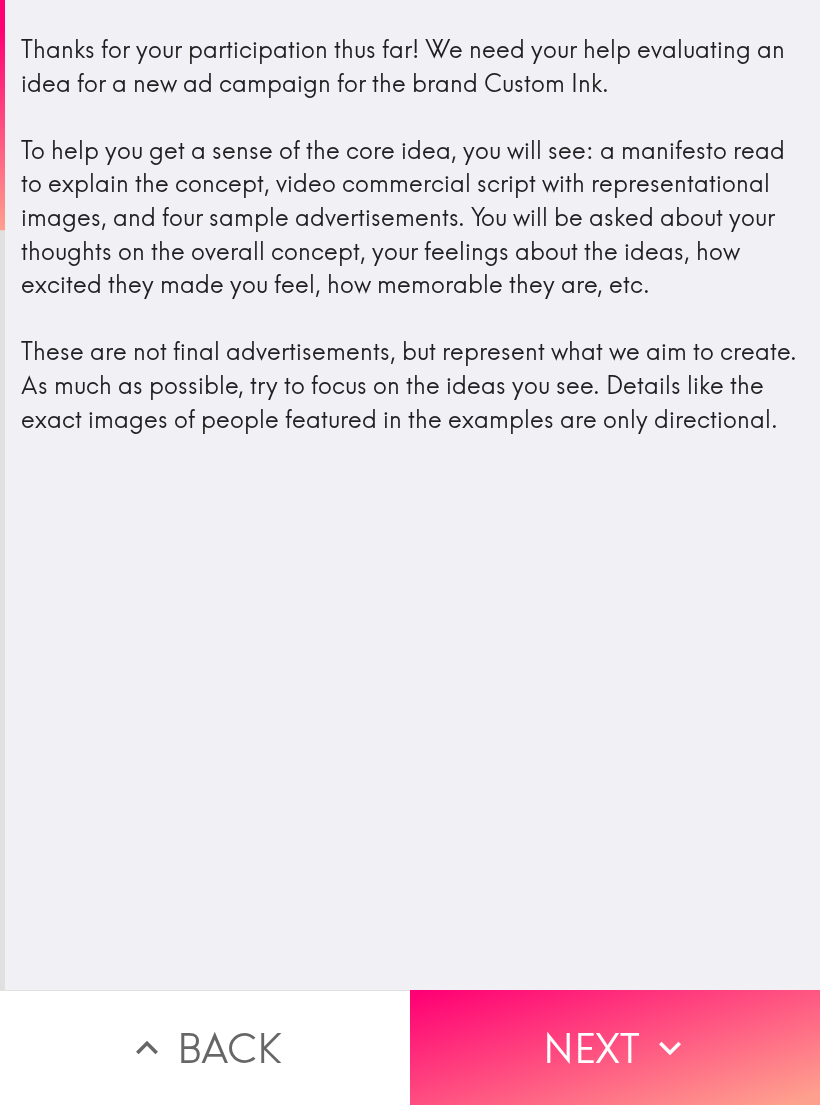 click on "Next" at bounding box center [615, 1047] 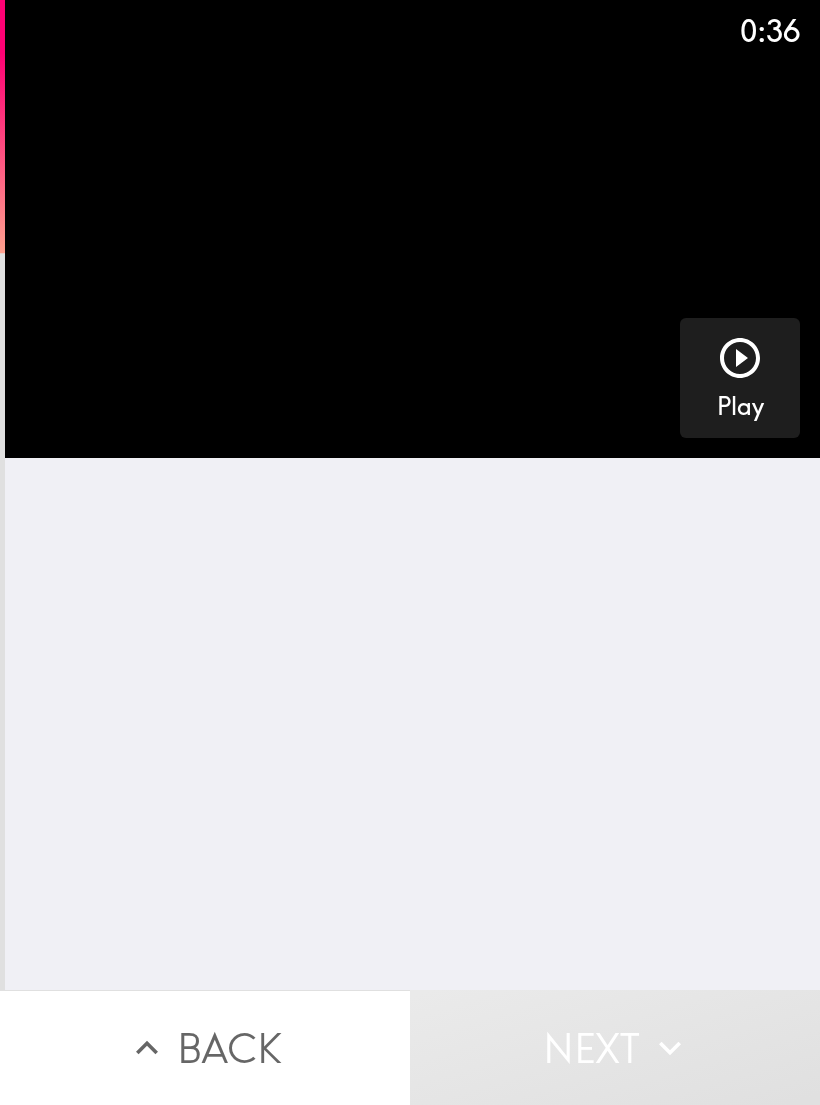click on "Play" at bounding box center (740, 378) 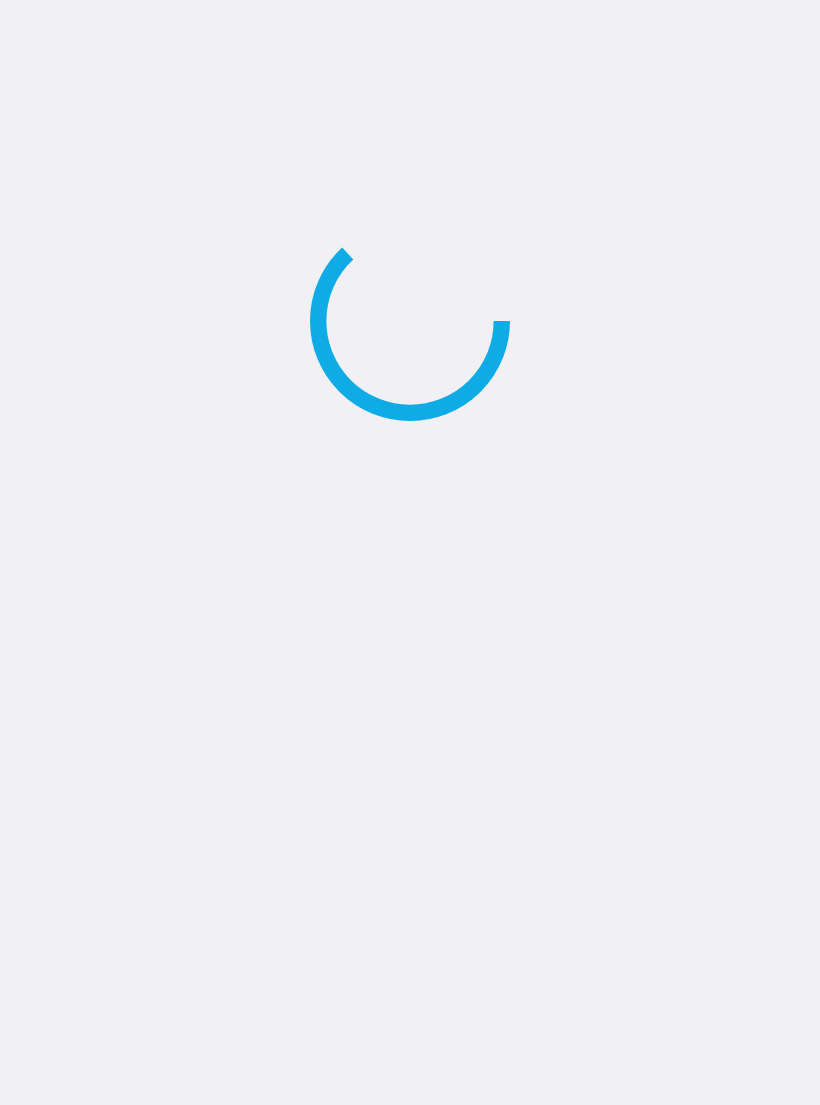 scroll, scrollTop: 0, scrollLeft: 0, axis: both 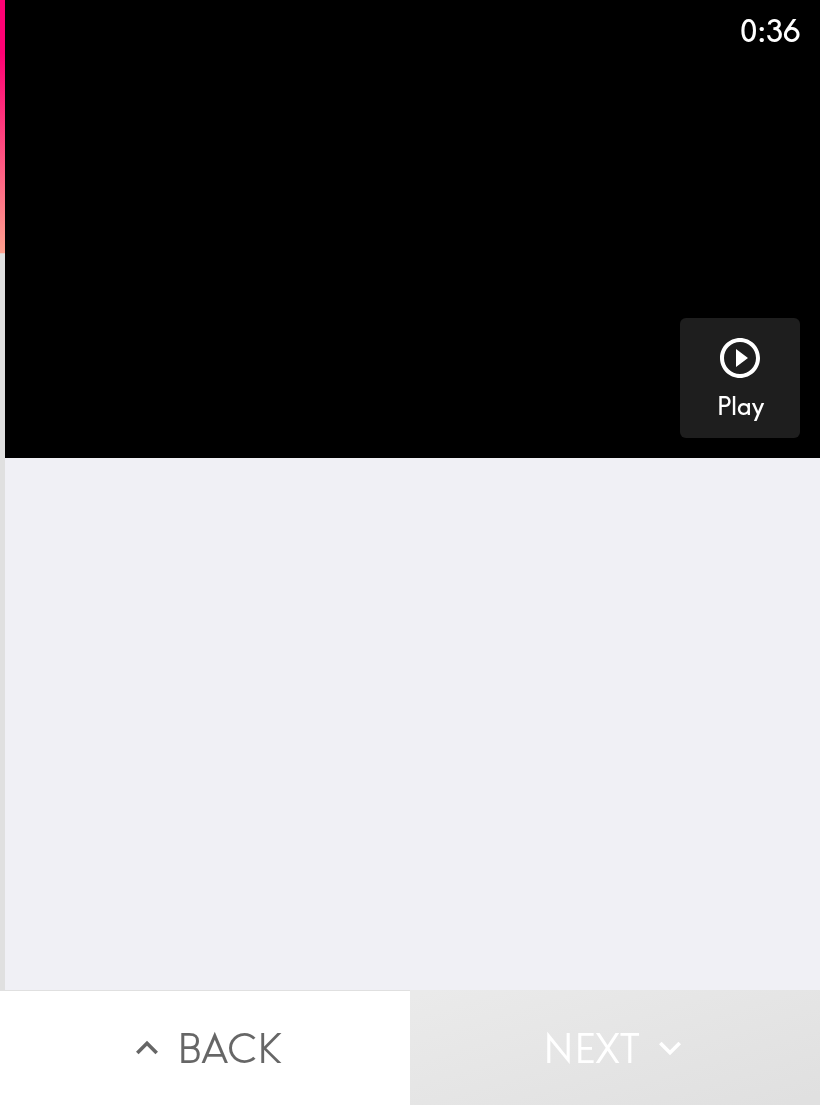 click 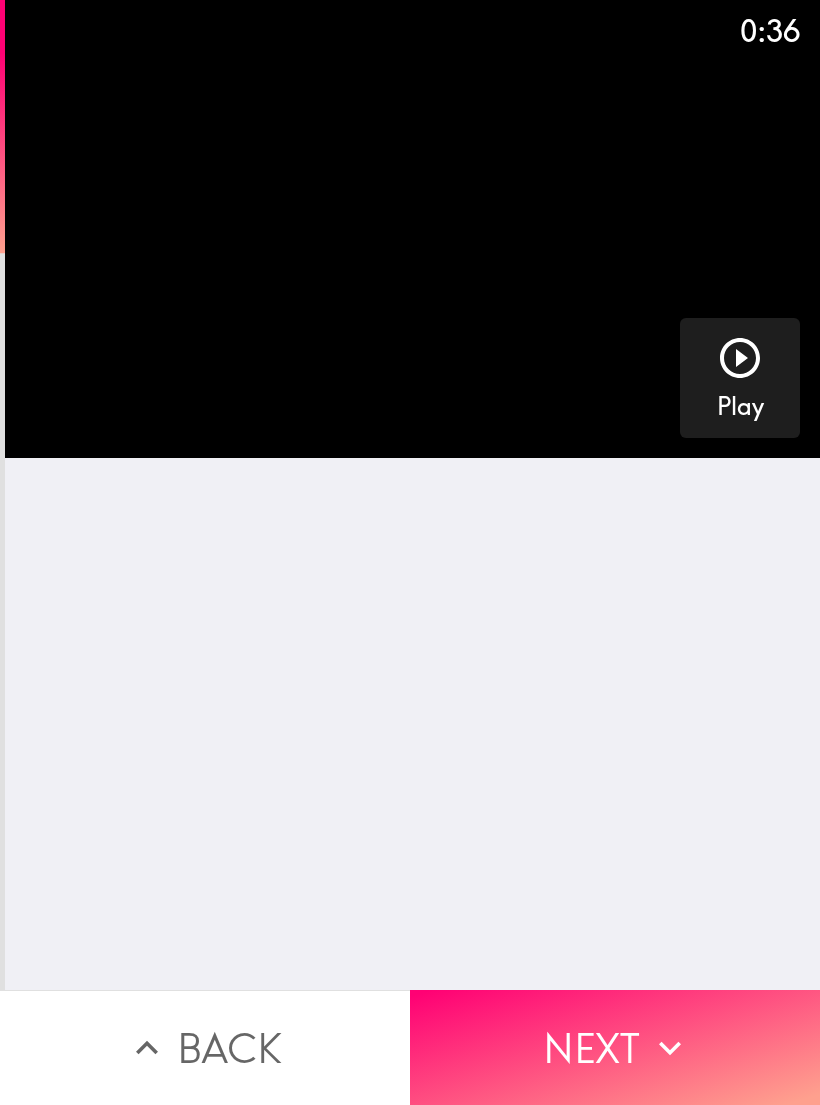 click on "Next" at bounding box center (615, 1047) 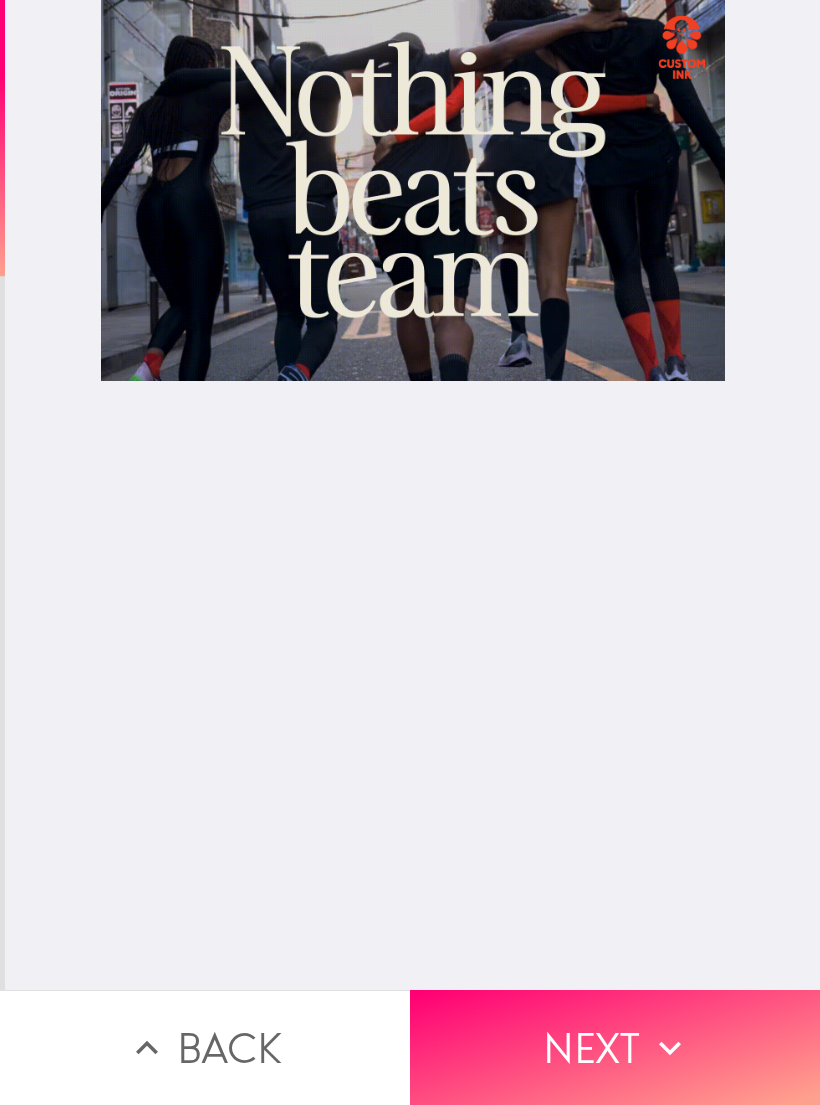 click at bounding box center [413, 495] 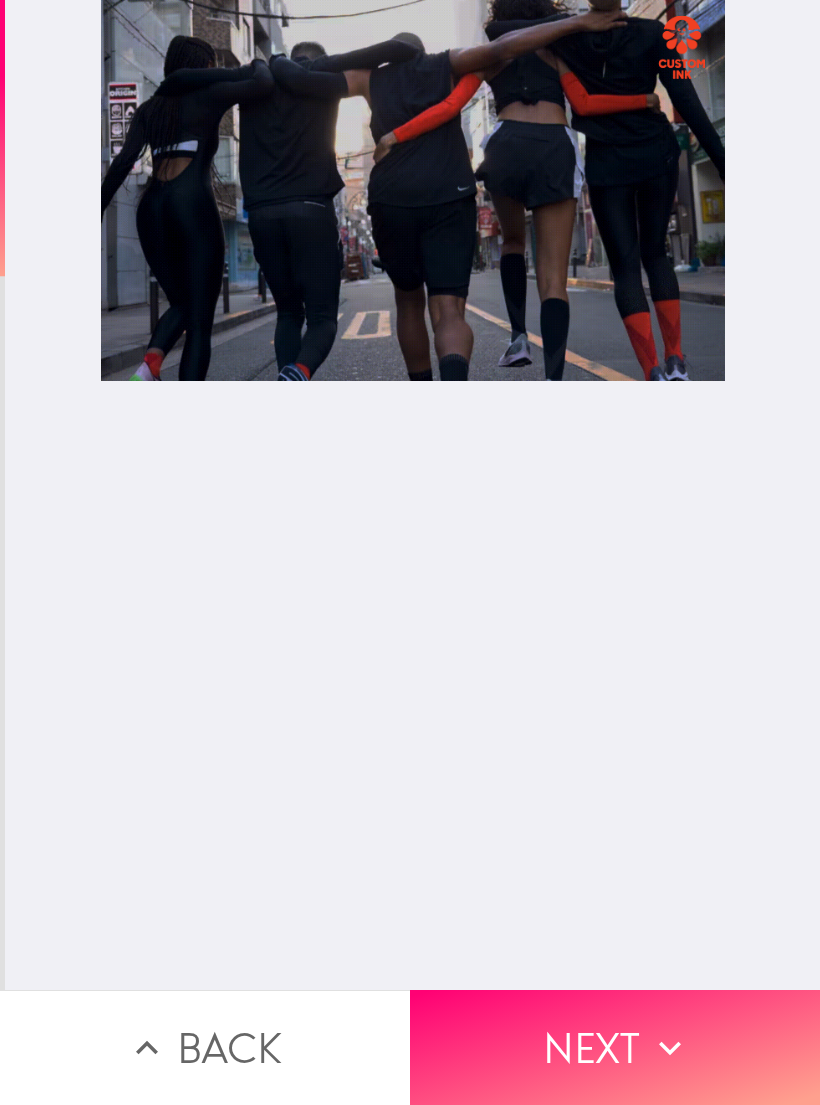 click on "Next" at bounding box center (615, 1047) 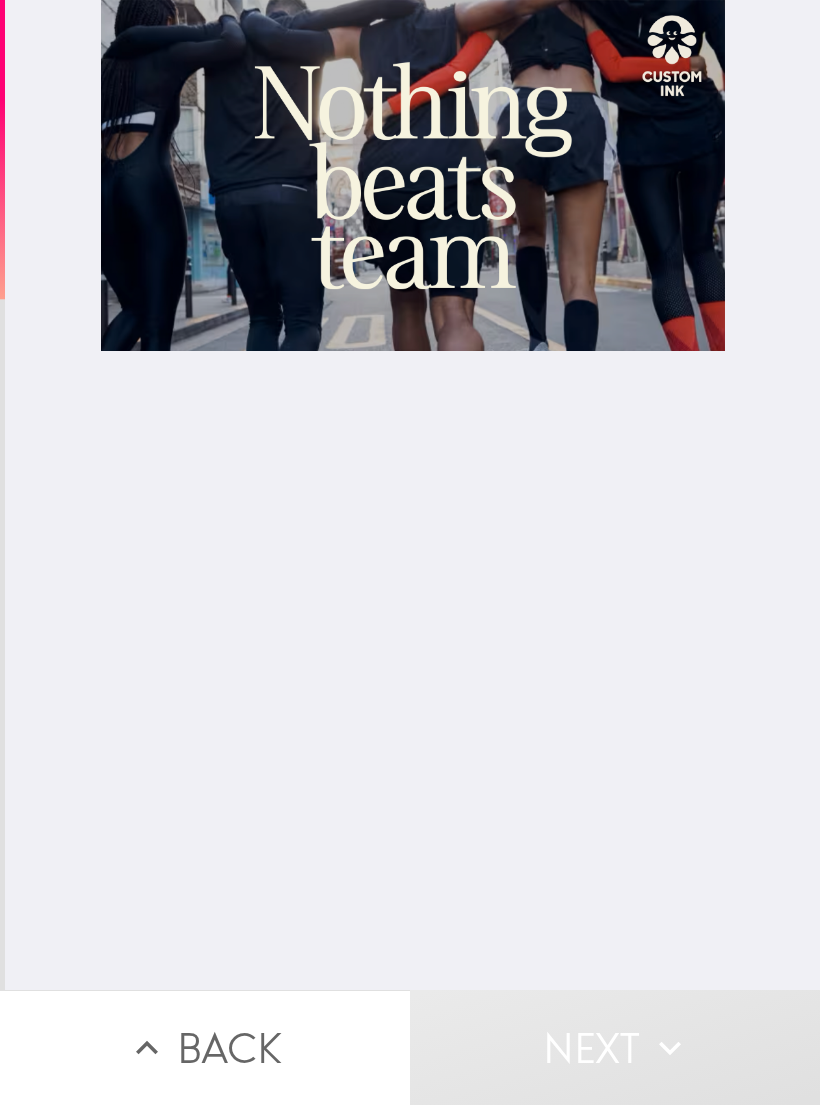 click at bounding box center [413, 495] 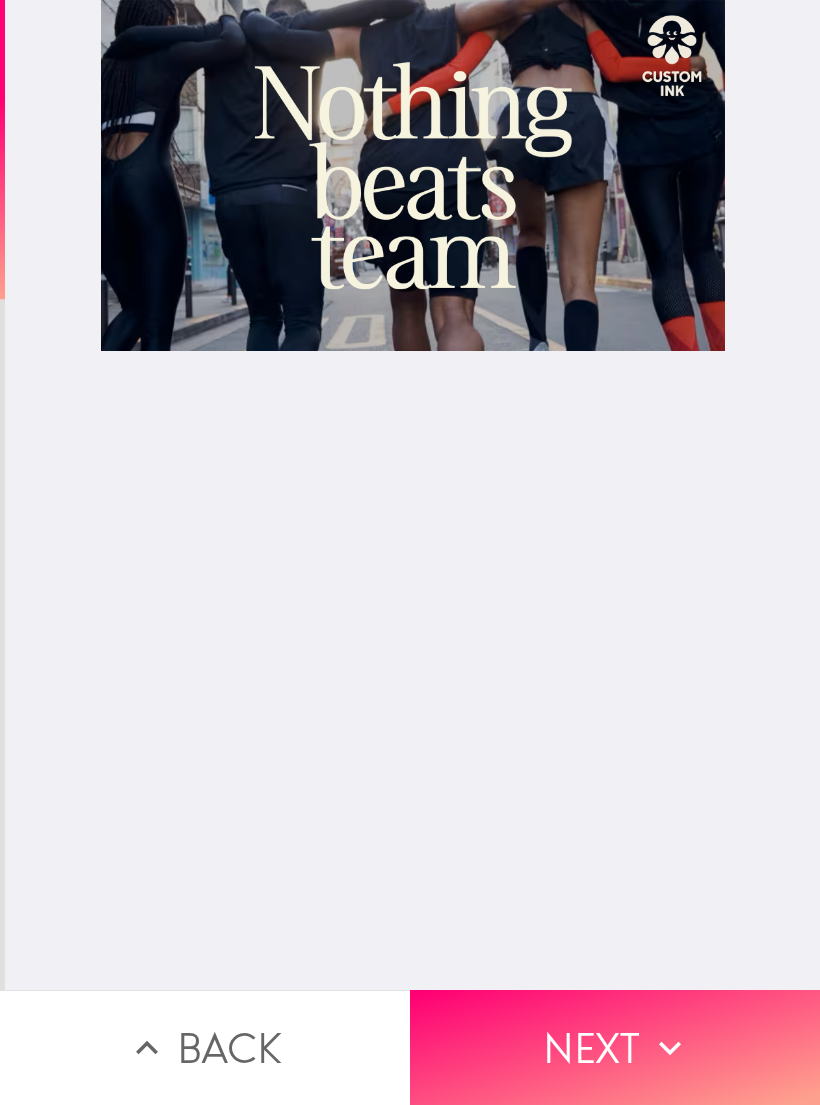 click at bounding box center [413, 495] 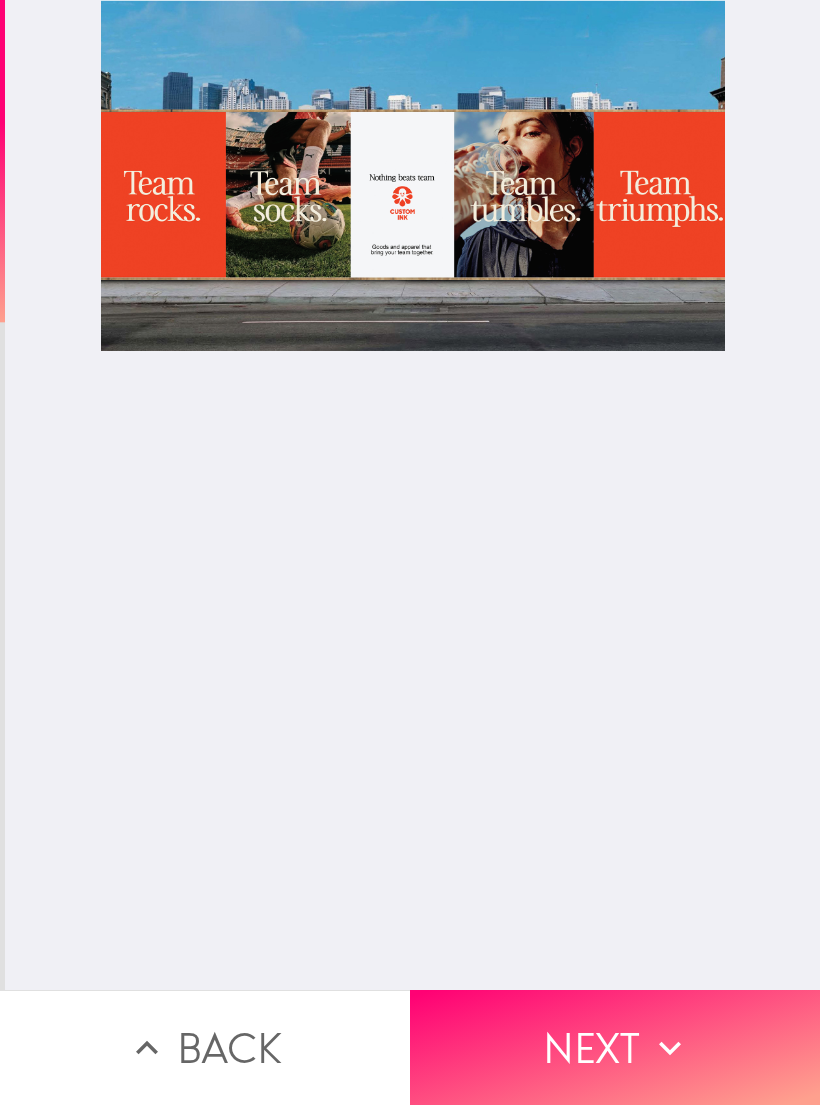 click on "Next" at bounding box center (615, 1047) 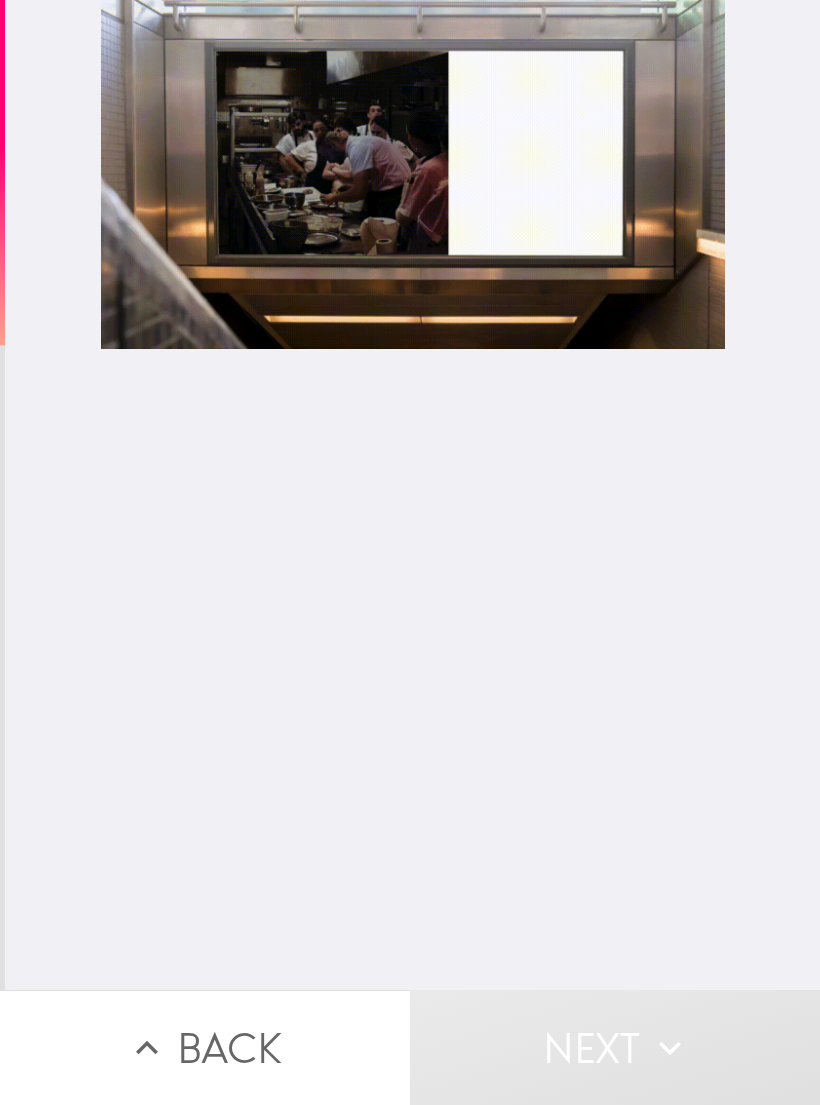 scroll, scrollTop: 0, scrollLeft: 0, axis: both 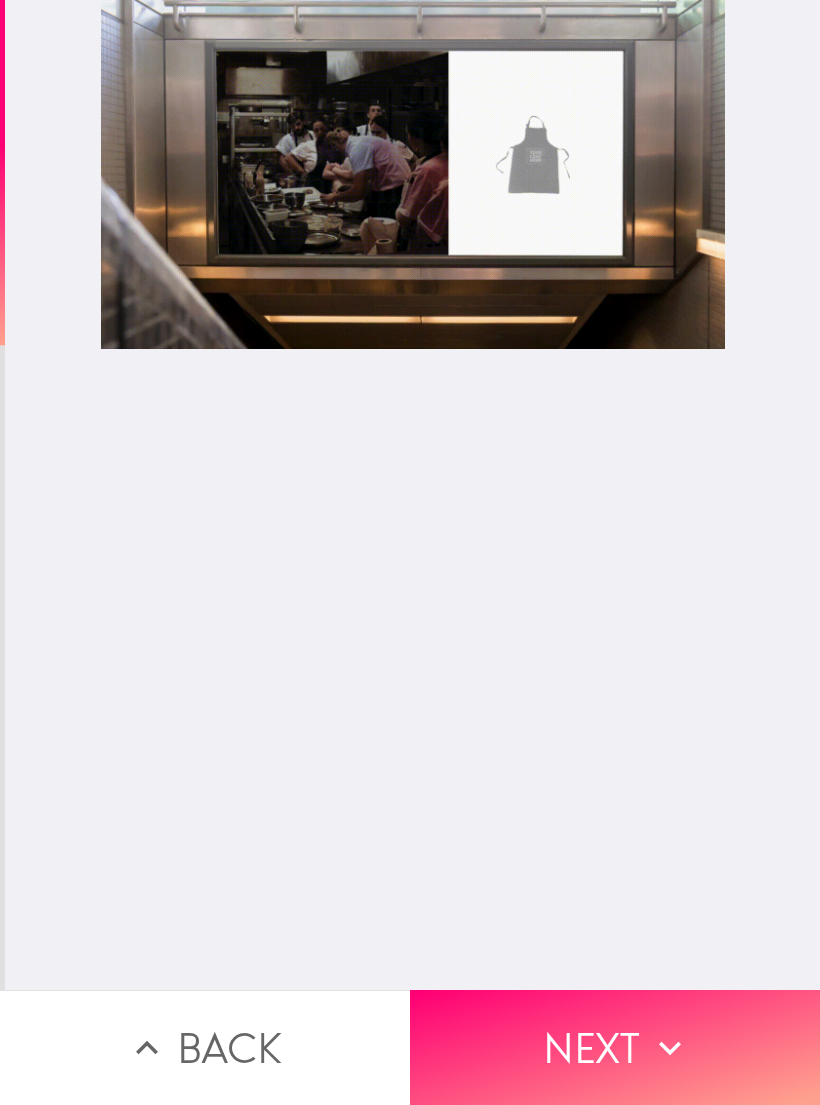 click 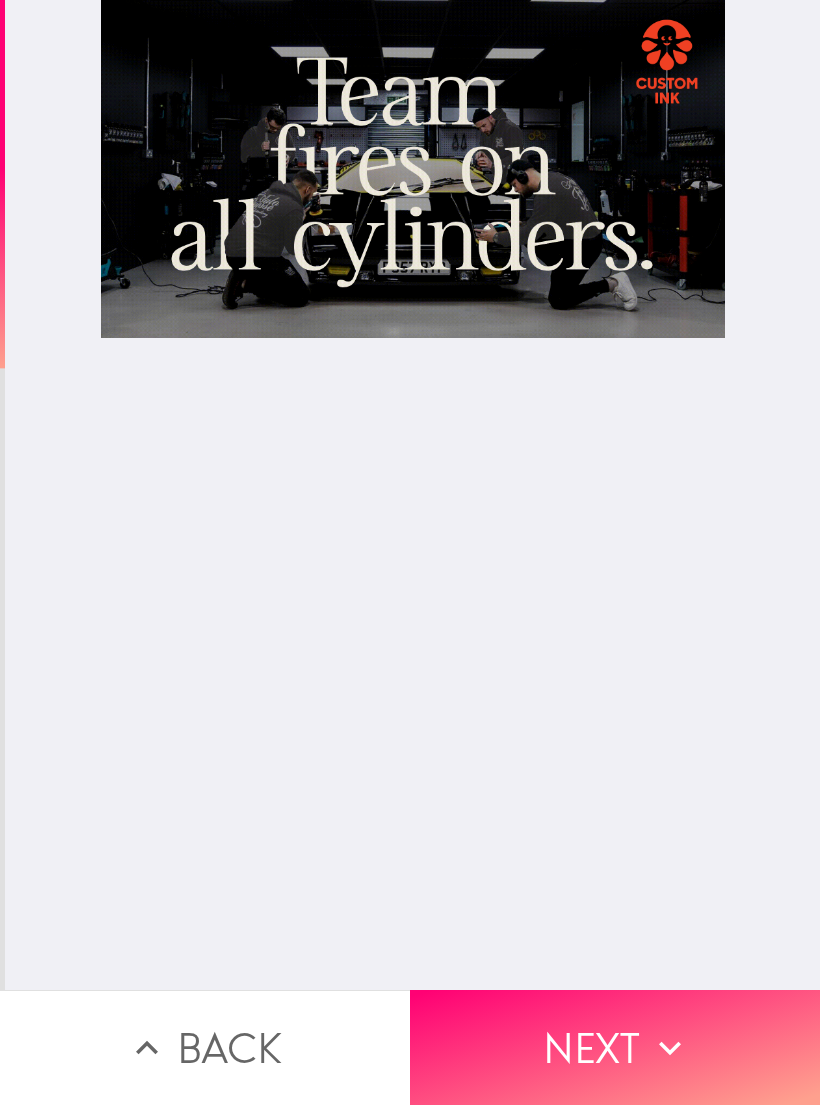 click on "Next" at bounding box center [615, 1047] 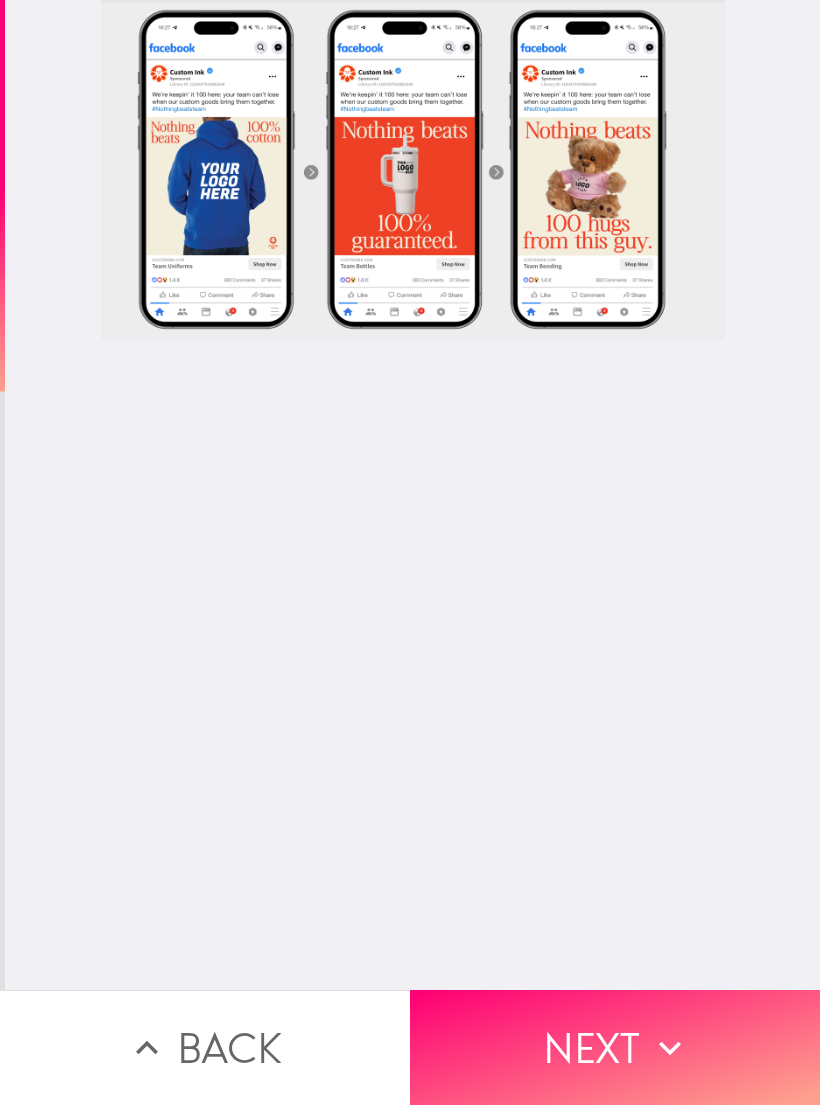 click on "Next" at bounding box center [615, 1047] 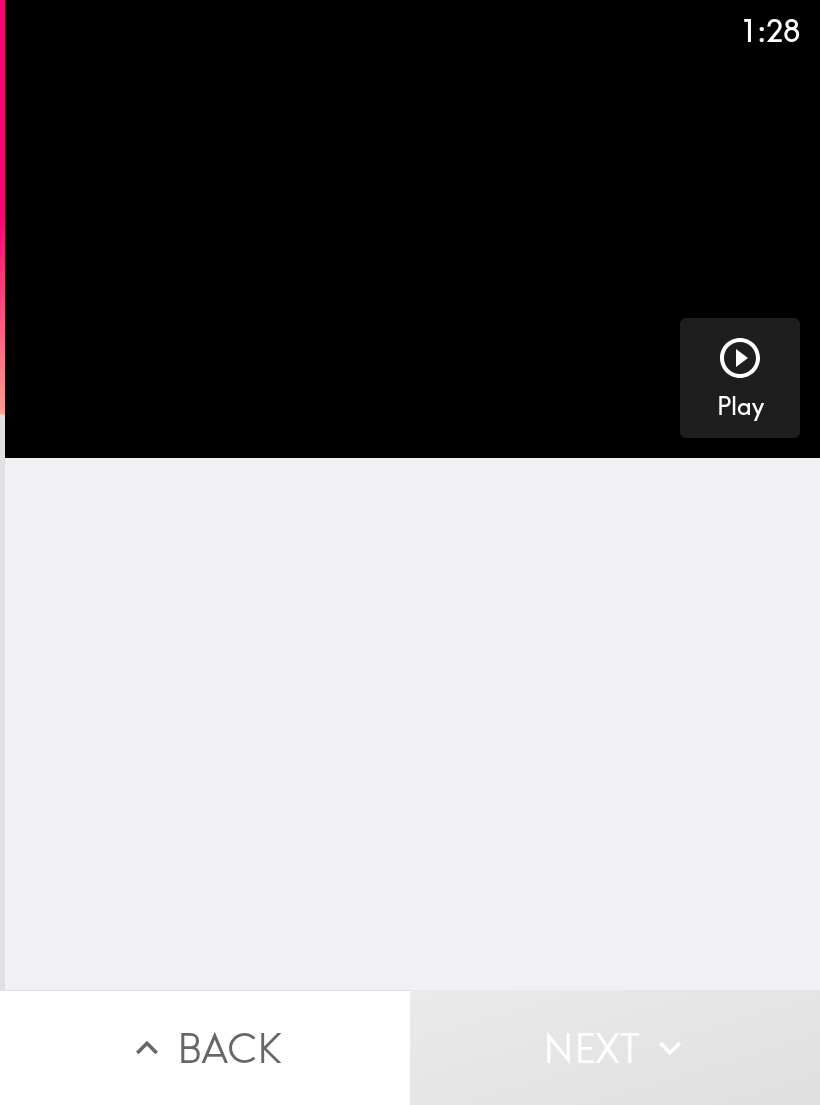 click 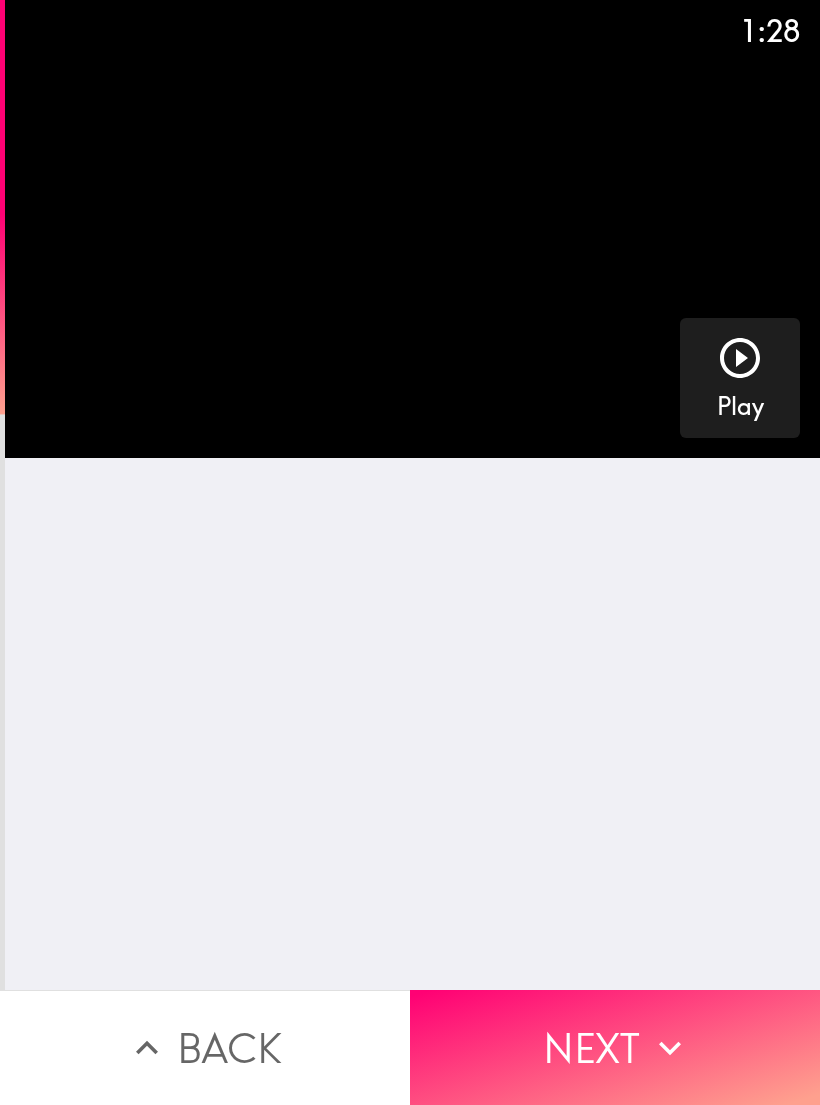 click on "Next" at bounding box center (615, 1047) 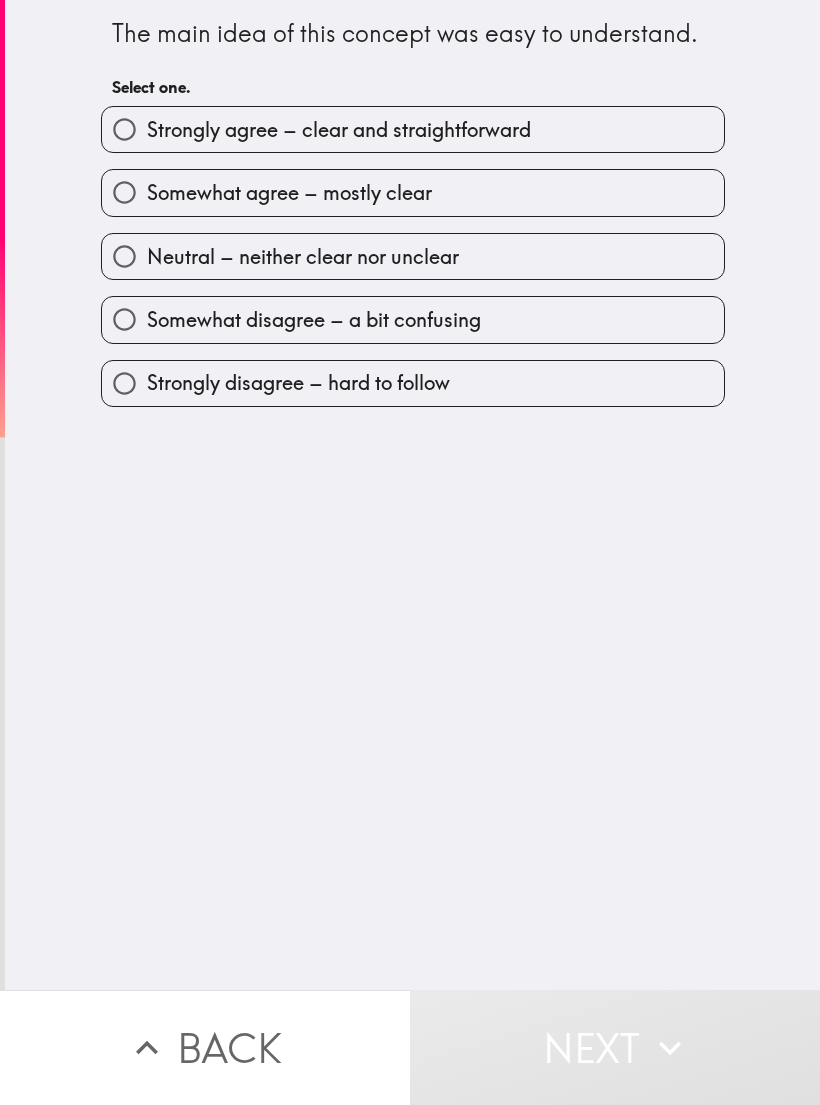 click on "Somewhat agree – mostly clear" at bounding box center (413, 192) 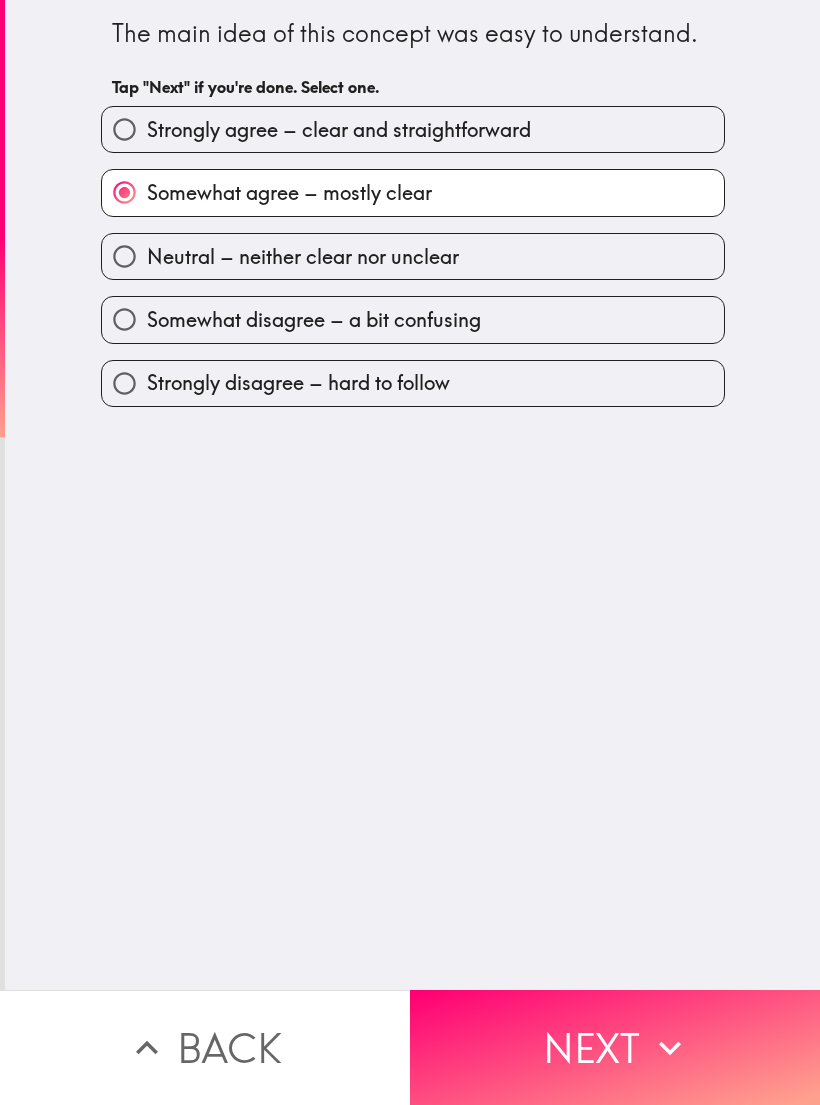 click on "Next" at bounding box center [615, 1047] 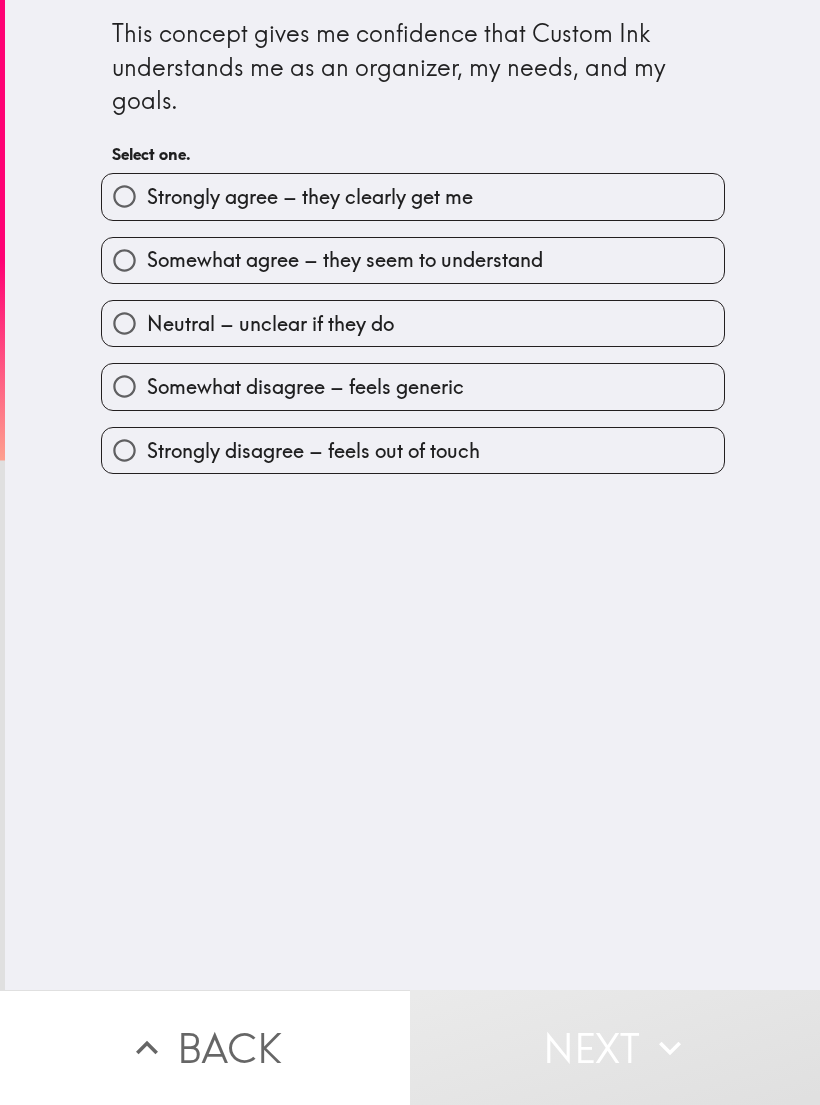 scroll, scrollTop: 0, scrollLeft: 0, axis: both 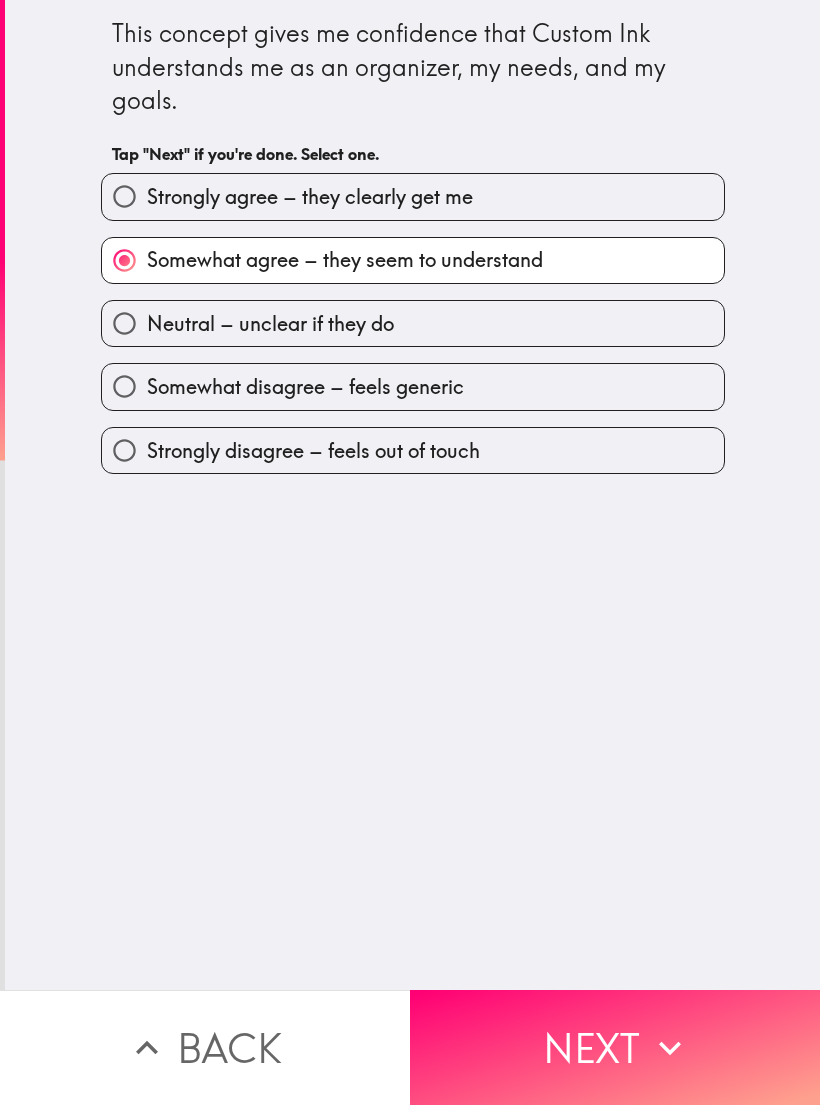 click 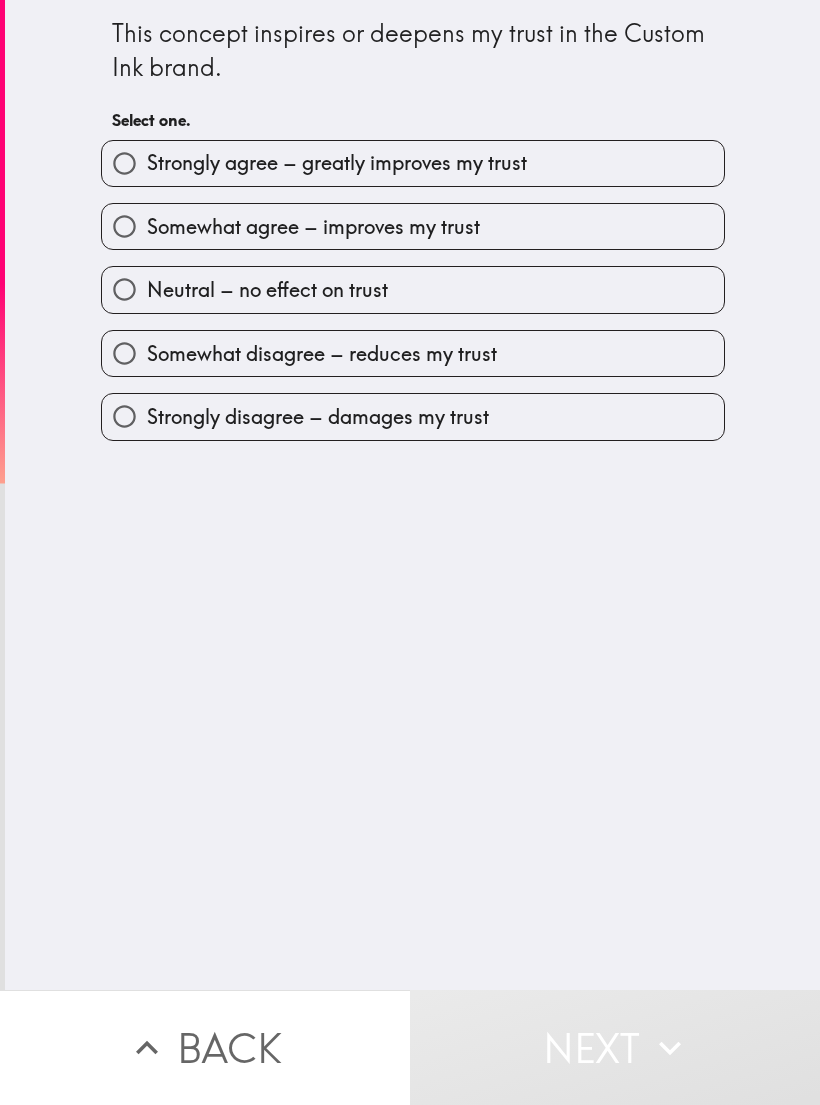 click on "Strongly agree – greatly improves my trust" at bounding box center (413, 163) 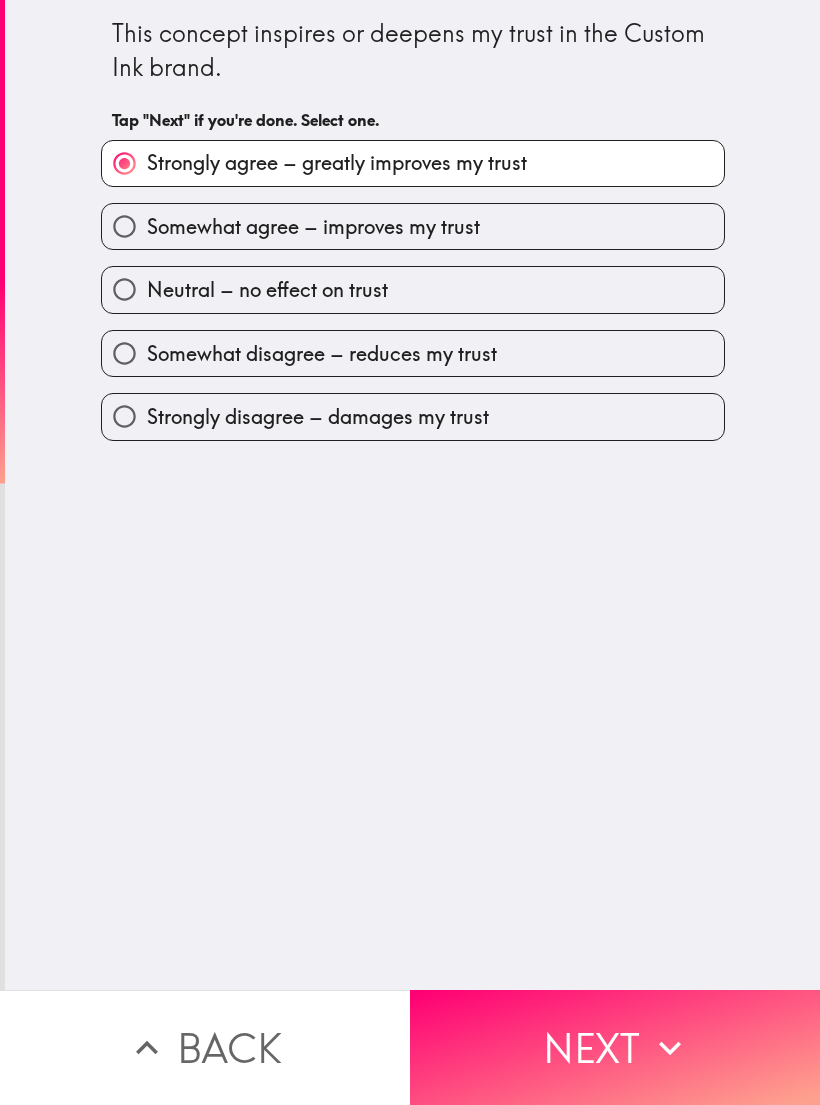 click on "Next" at bounding box center [615, 1047] 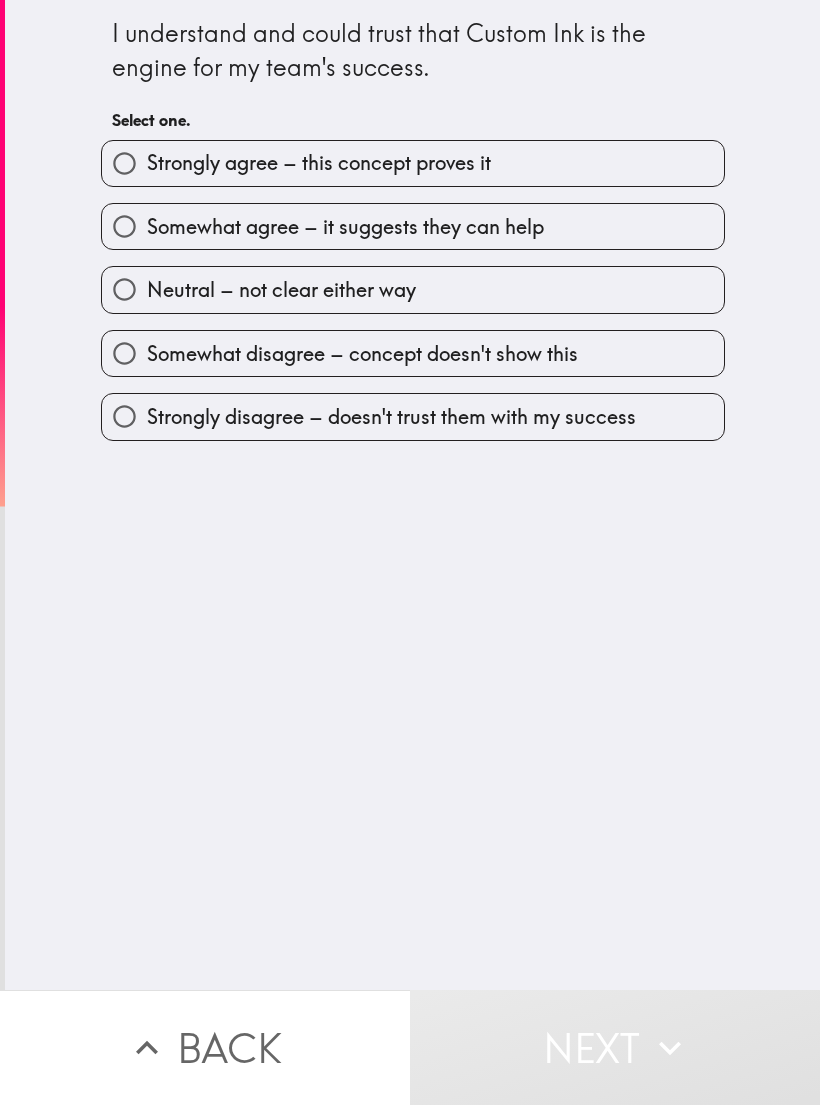 click on "Strongly agree – this concept proves it" at bounding box center (413, 163) 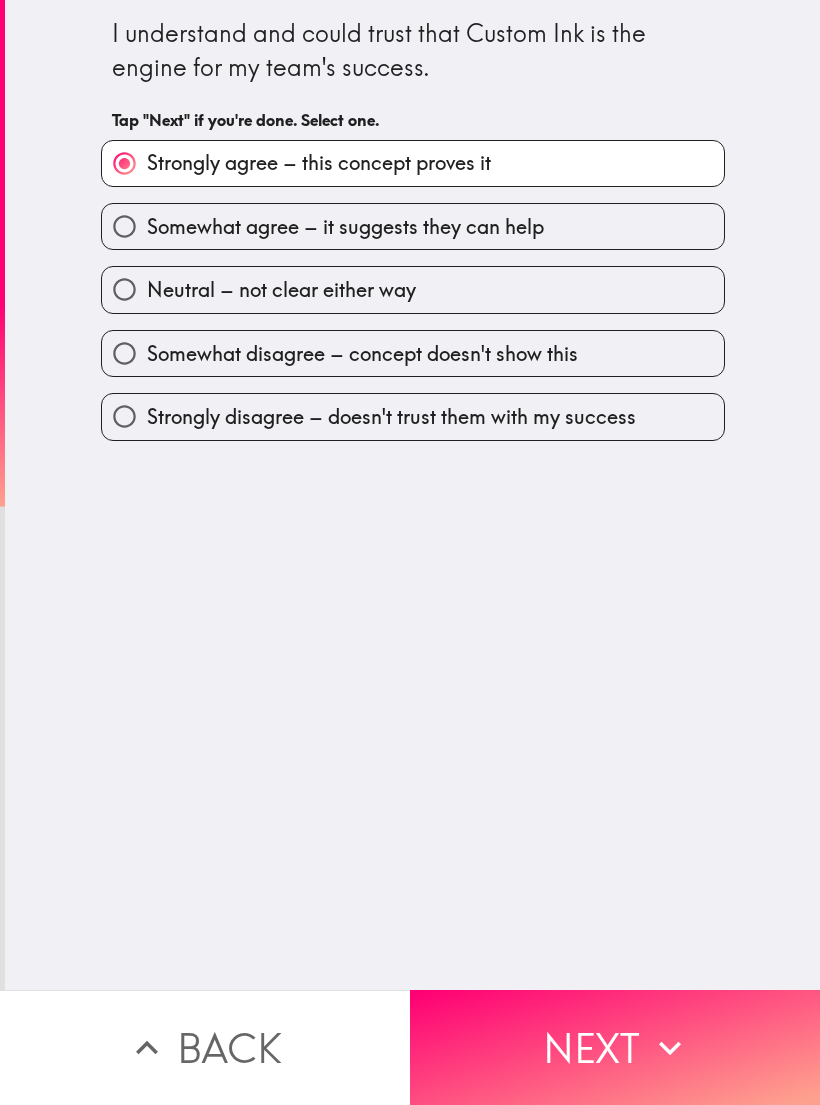 click 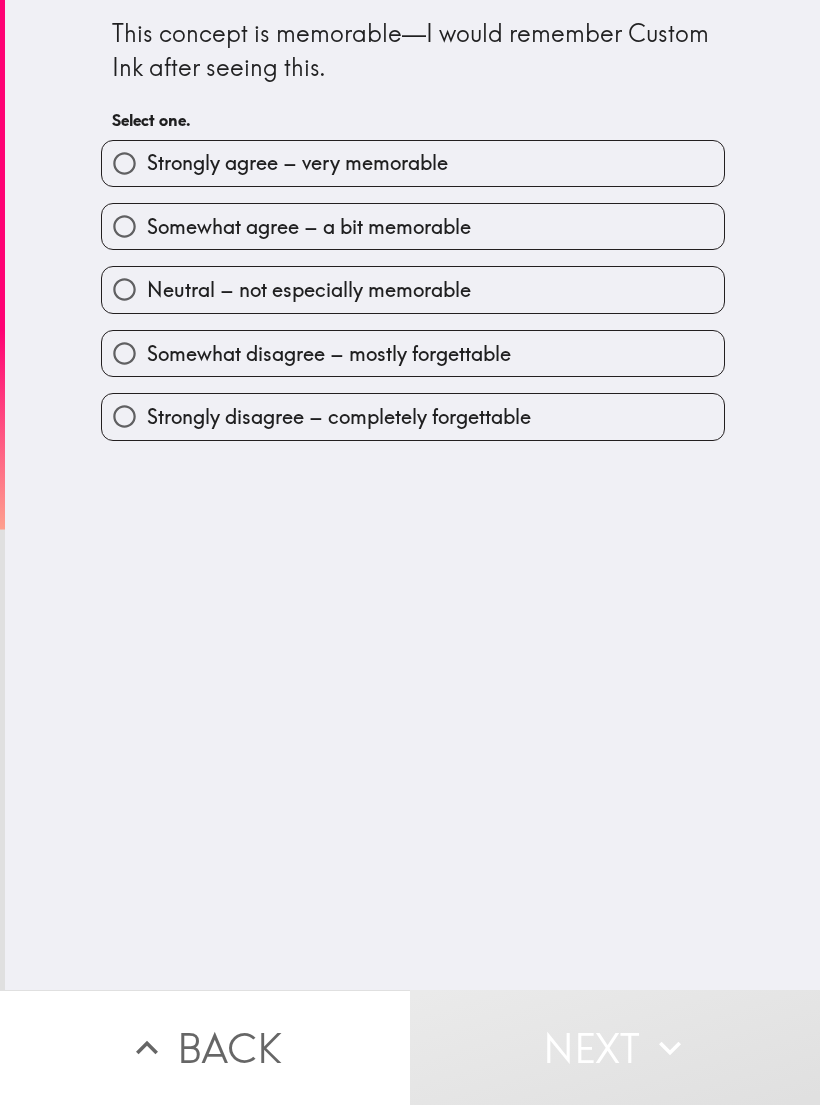 click on "Strongly agree – very memorable" at bounding box center (413, 163) 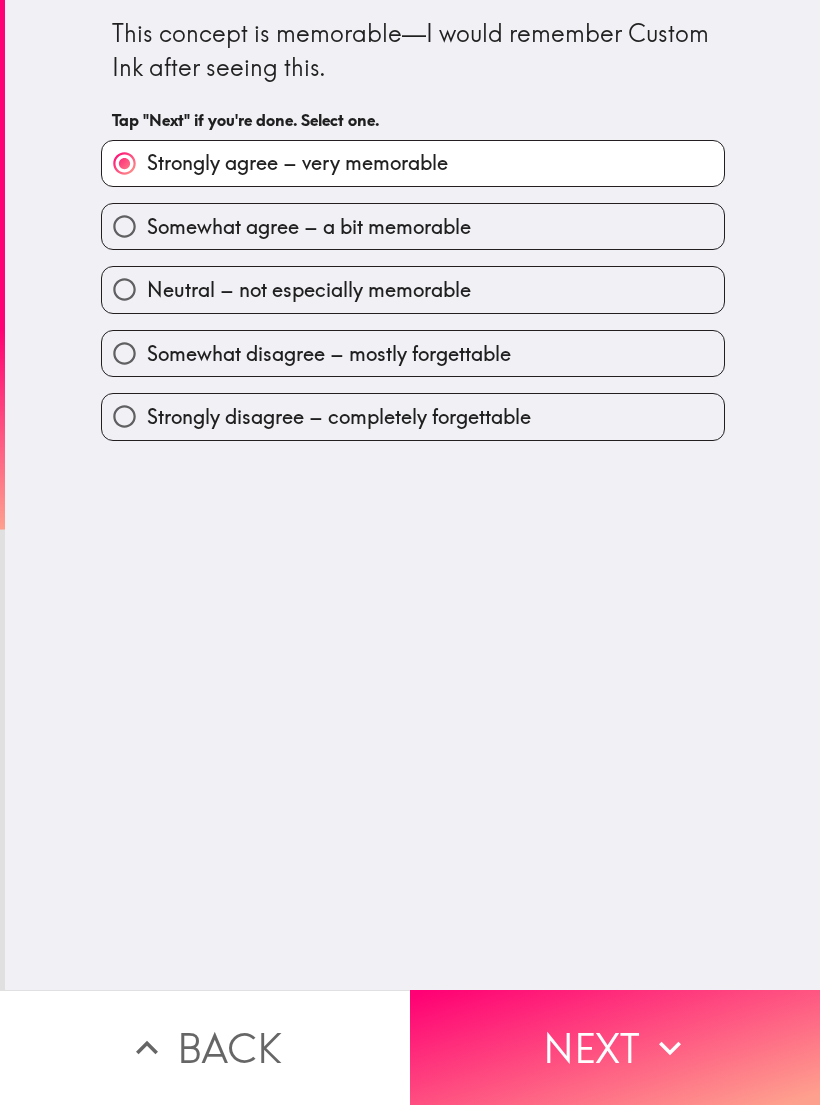 click 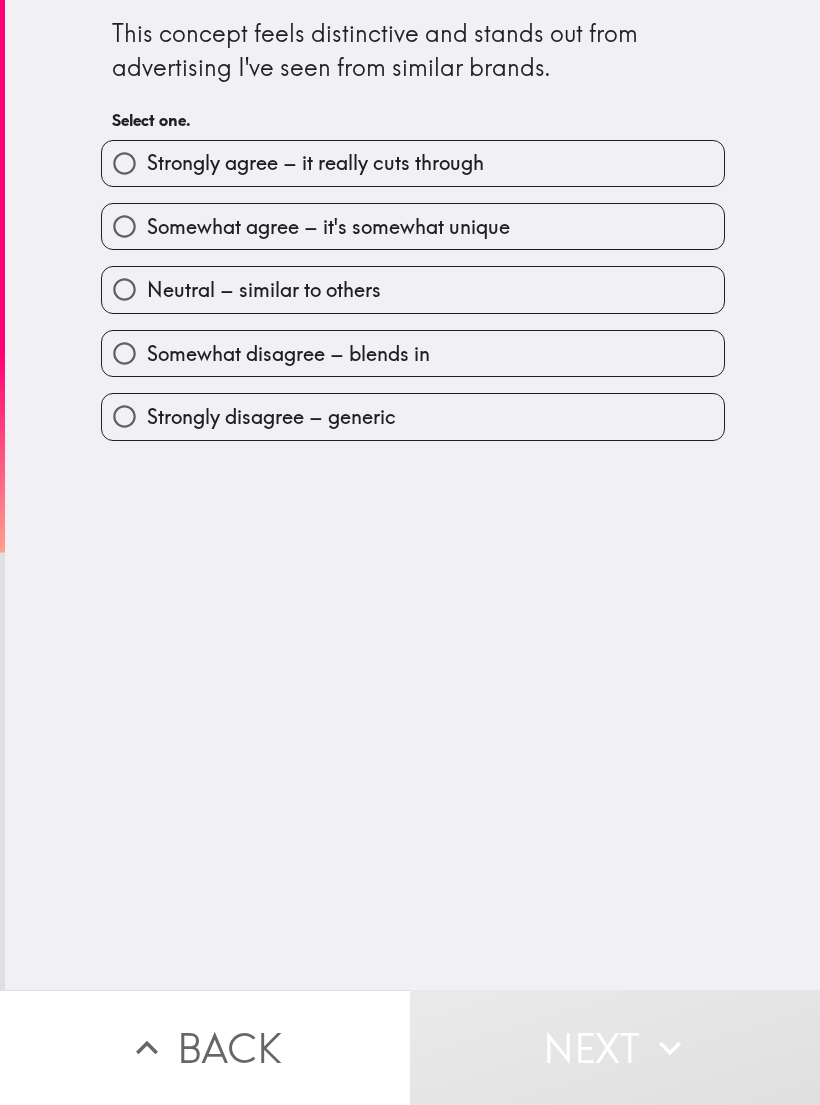 click on "Strongly agree – it really cuts through" at bounding box center (413, 163) 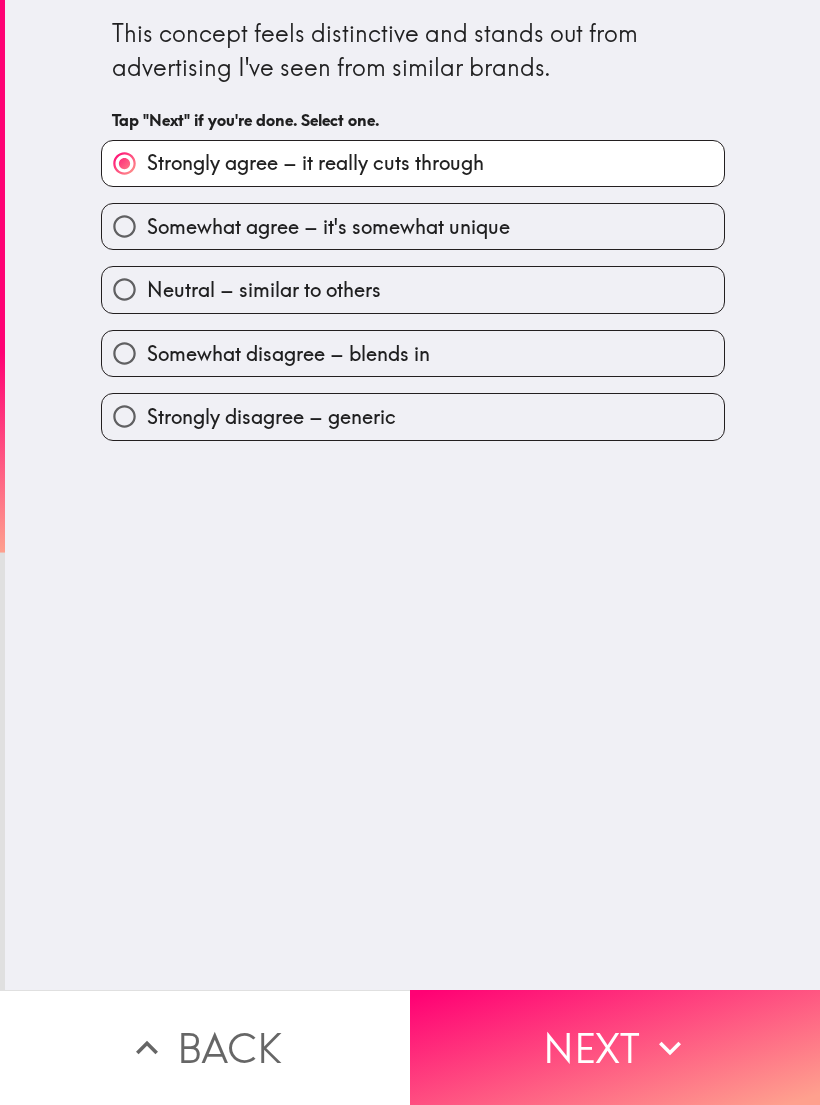 click on "Somewhat agree – it's somewhat unique" at bounding box center [413, 226] 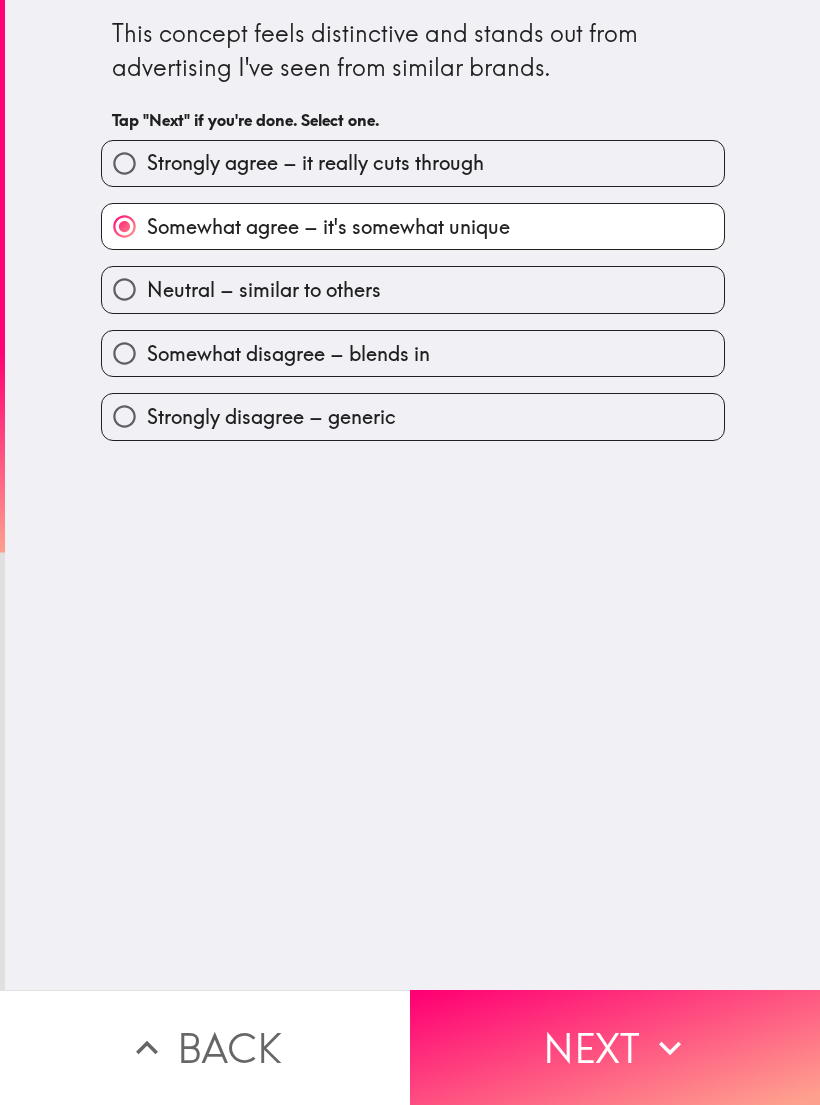 click on "Next" at bounding box center (615, 1047) 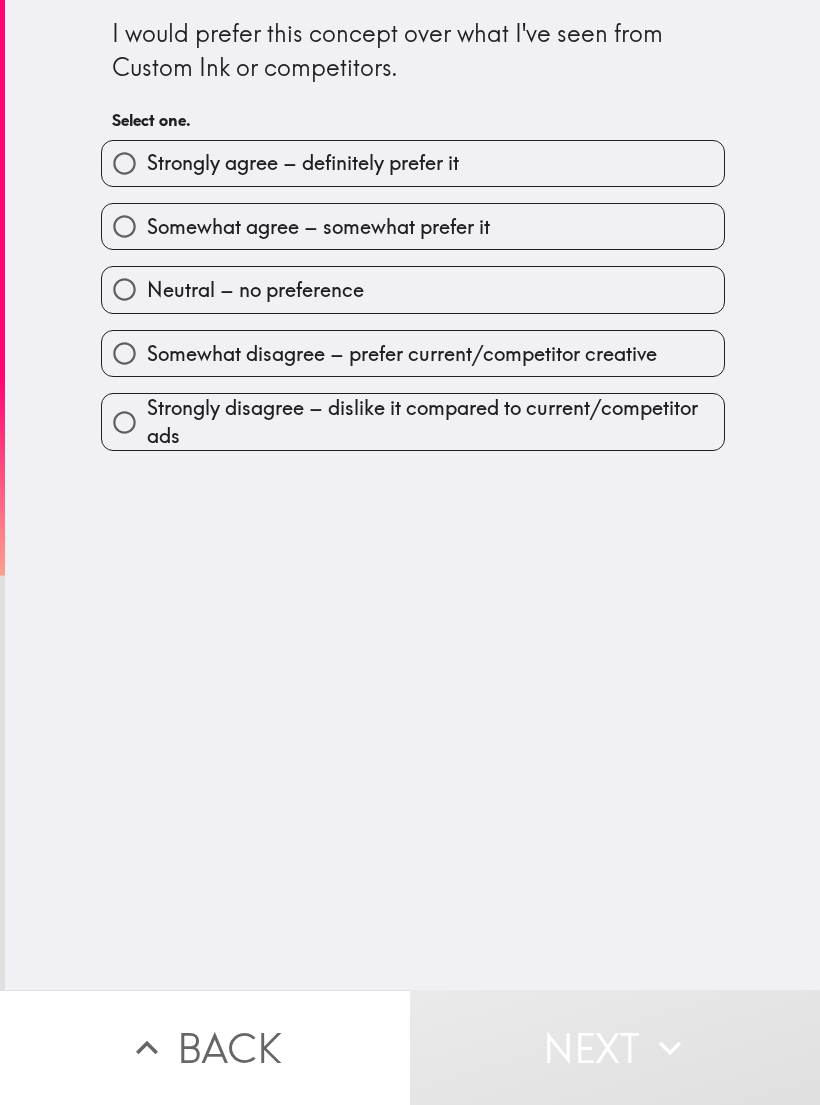 click on "Somewhat agree – somewhat prefer it" at bounding box center (413, 226) 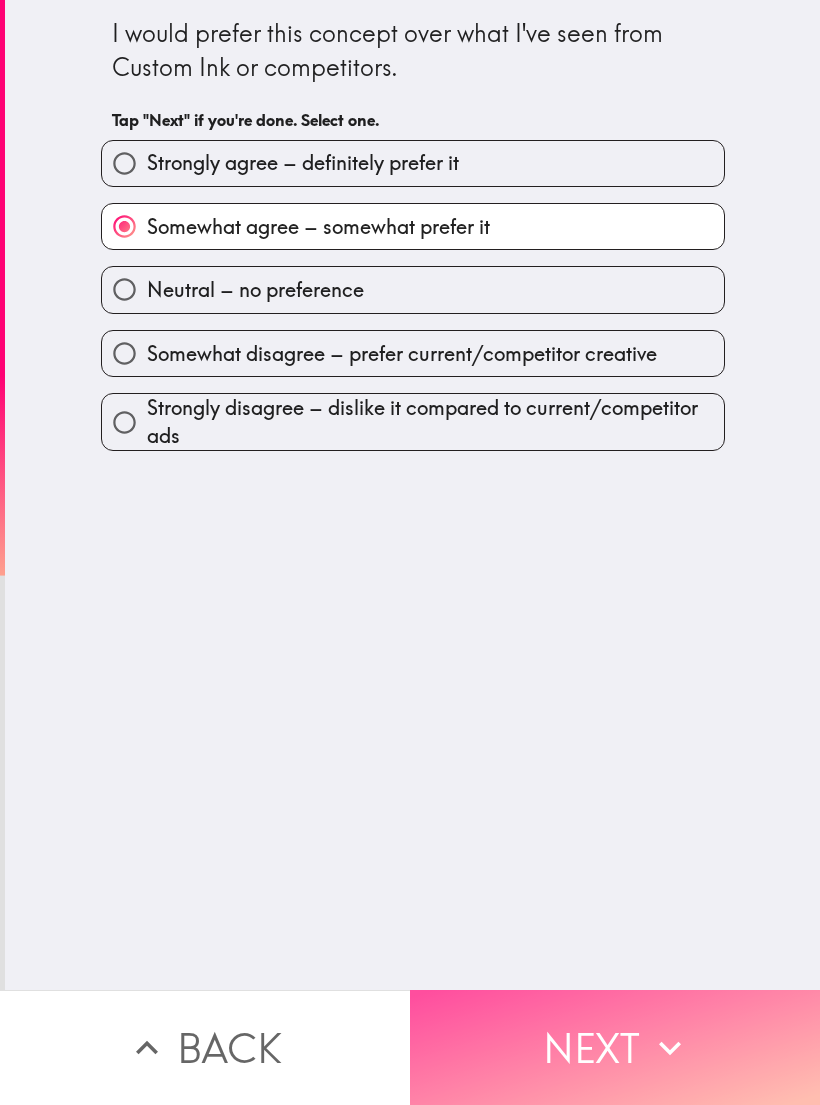 click on "Next" at bounding box center (615, 1047) 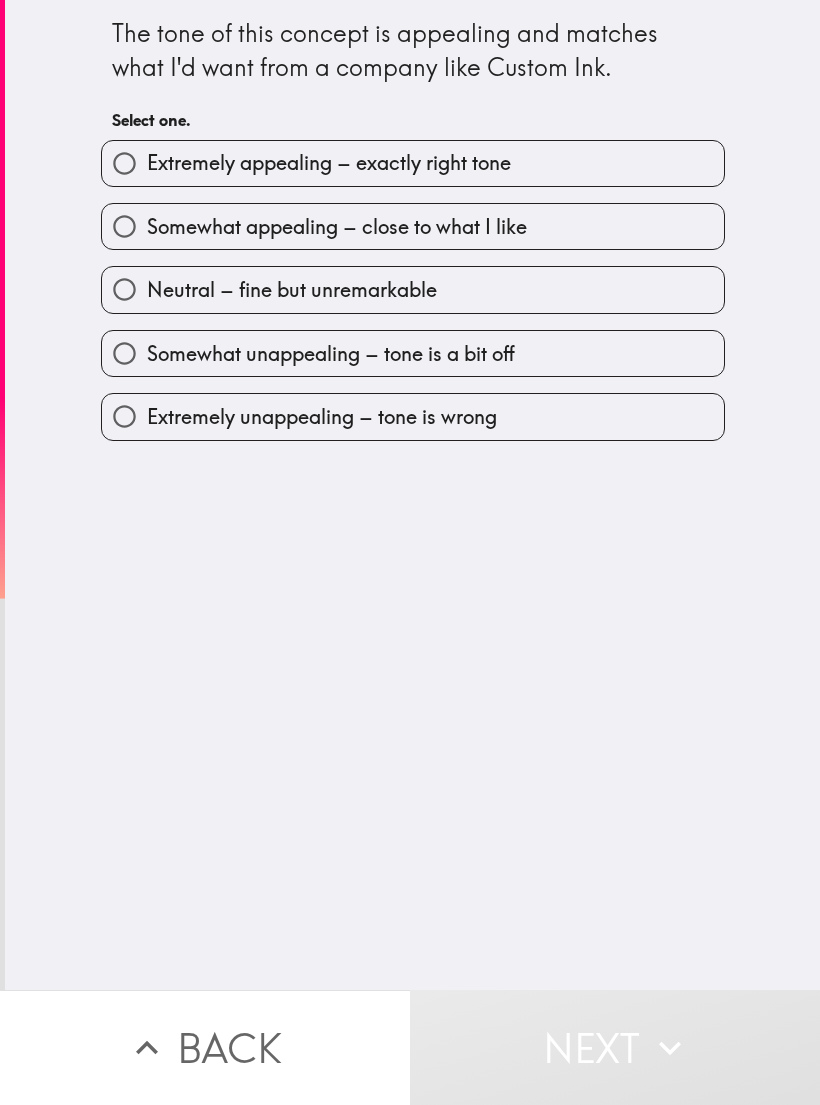 click on "Somewhat appealing – close to what I like" at bounding box center (413, 226) 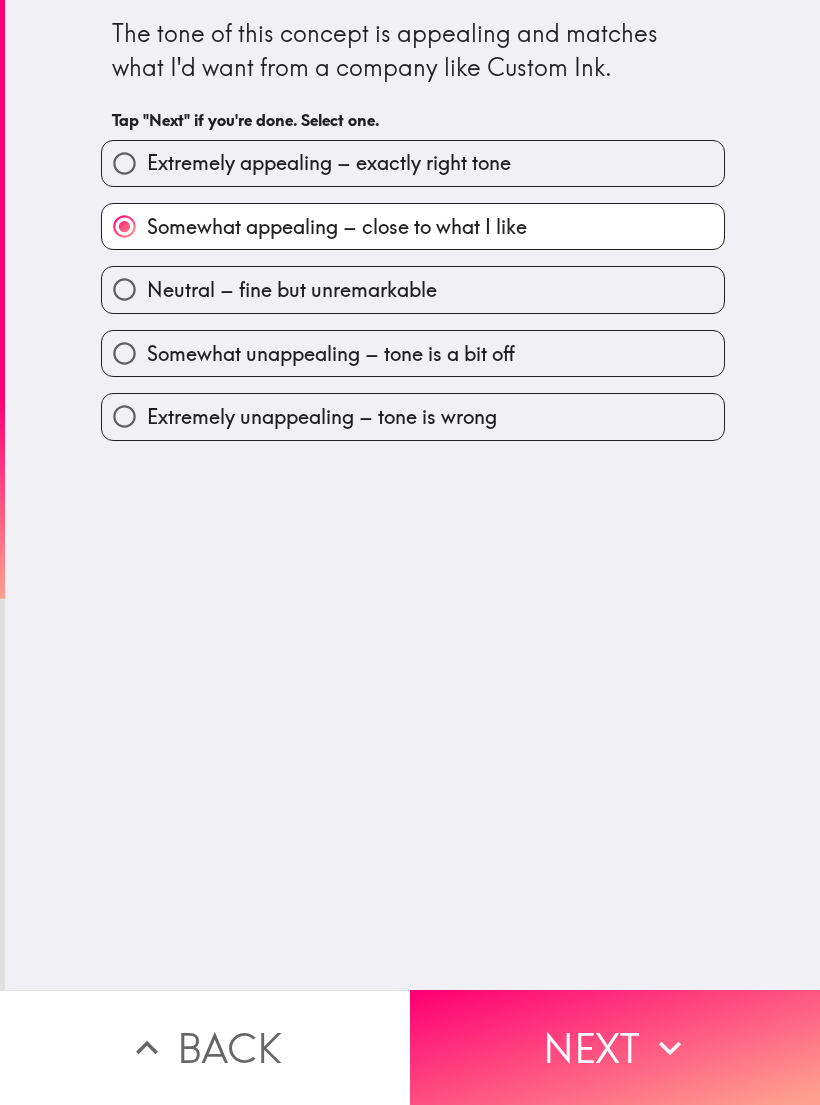click on "Next" at bounding box center [615, 1047] 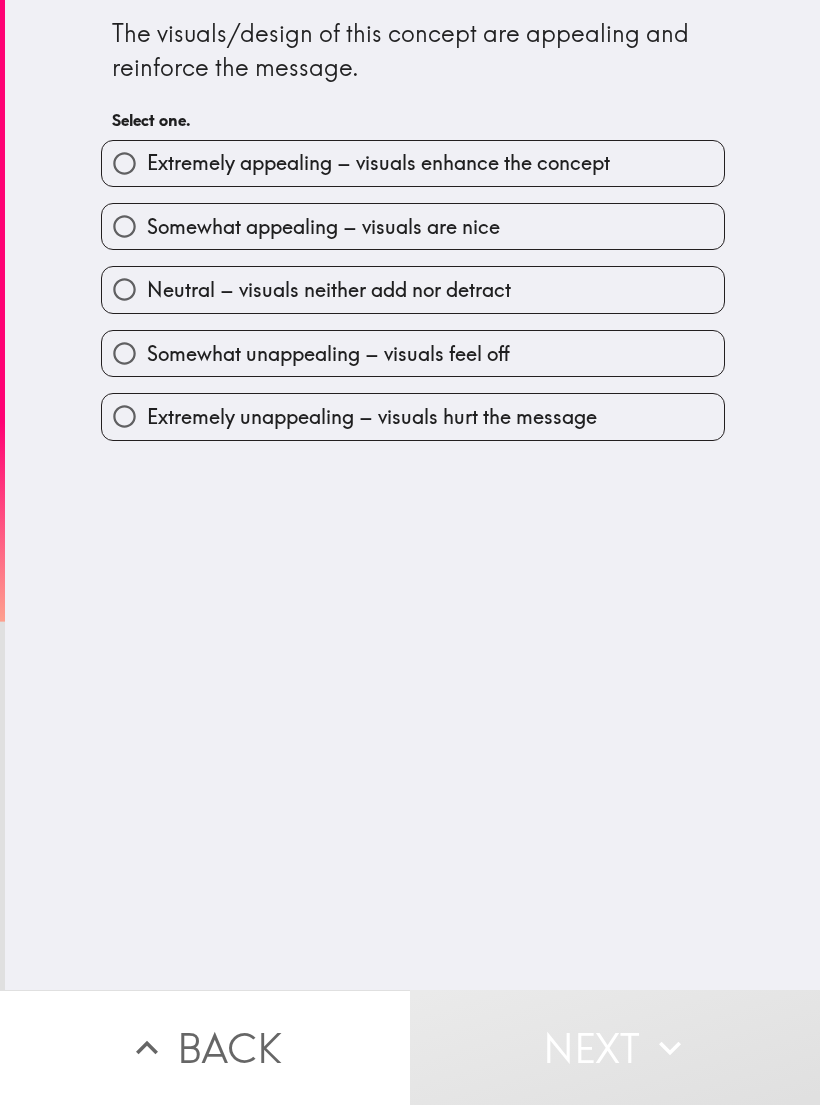 click on "Extremely appealing – visuals enhance the concept" at bounding box center [413, 163] 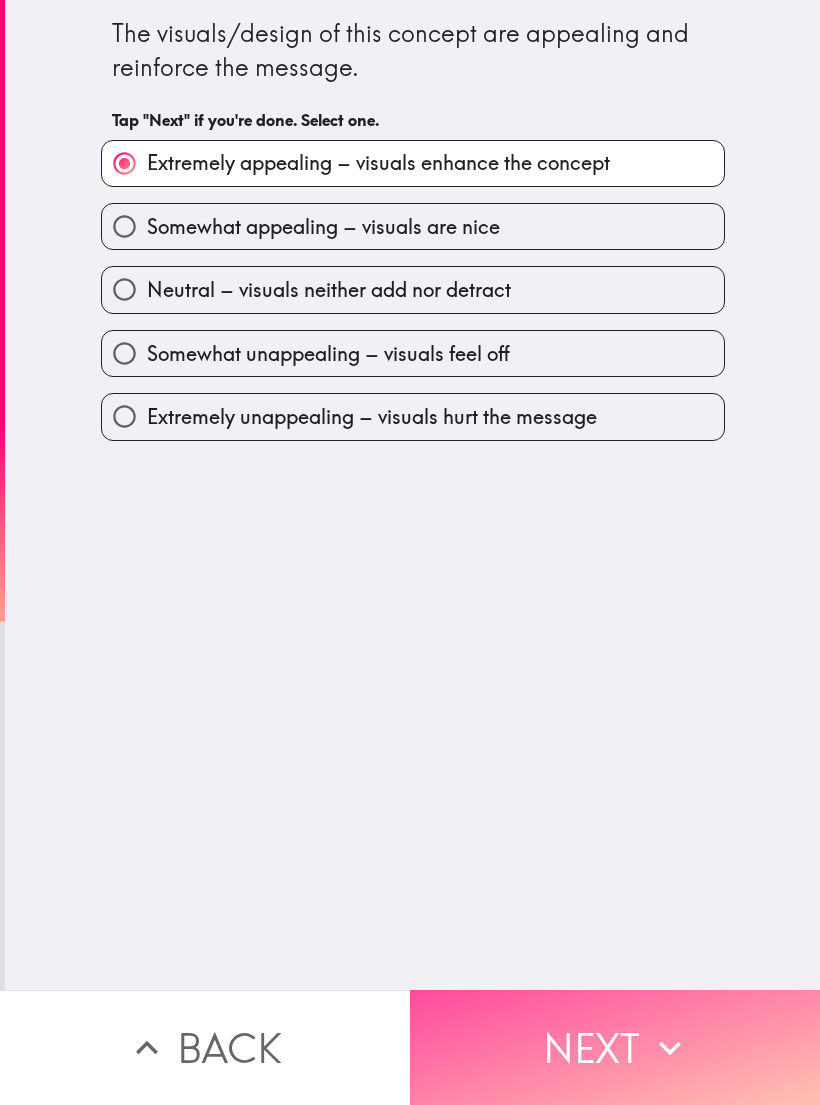 click 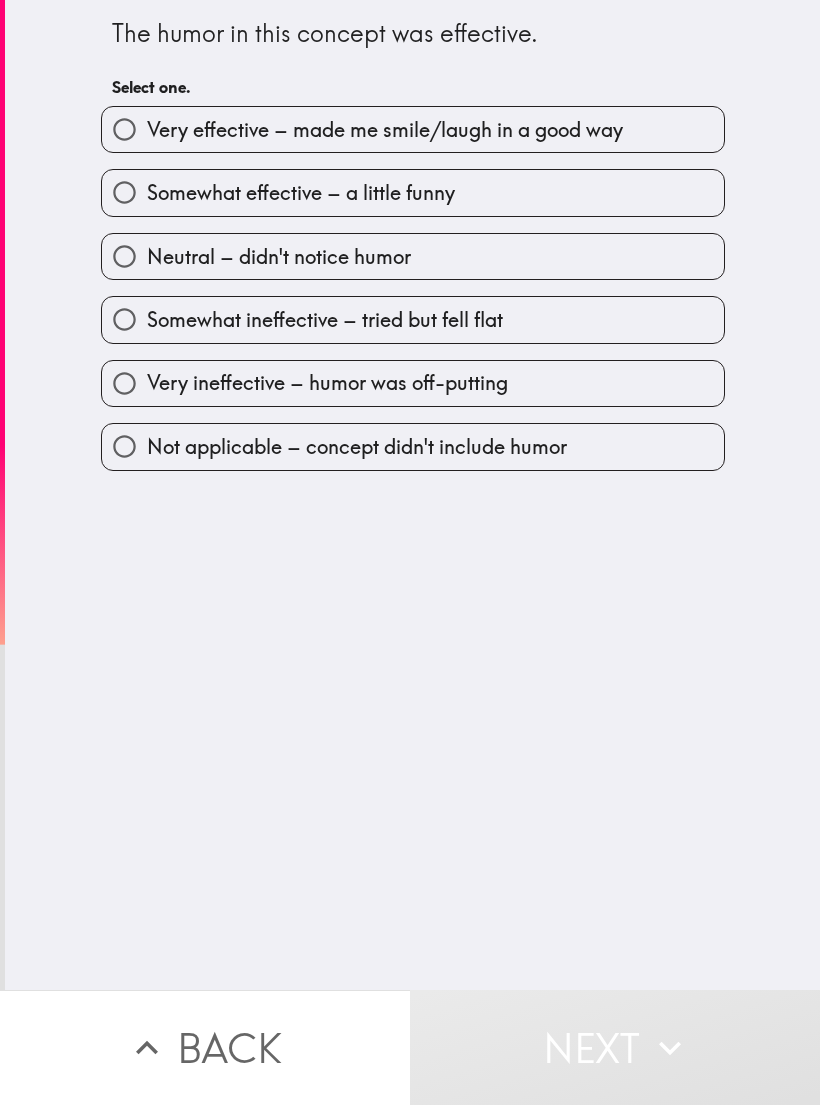 click on "Somewhat effective – a little funny" at bounding box center (413, 192) 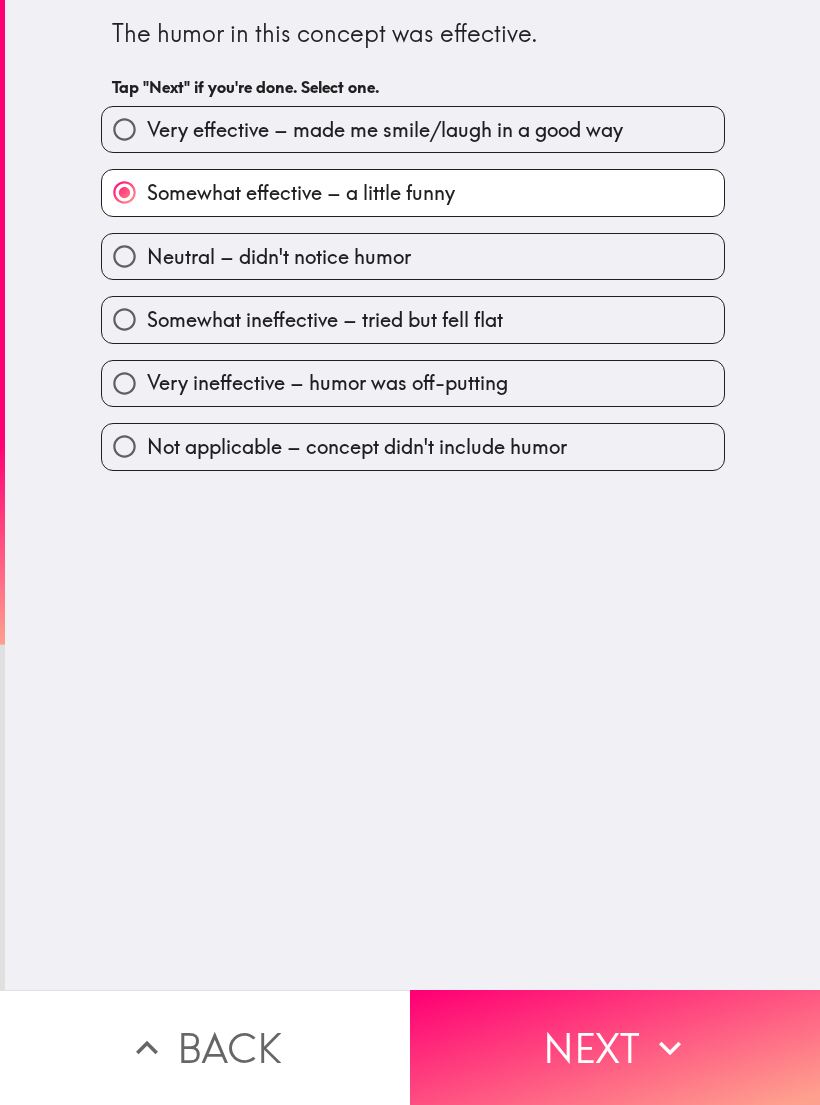 click on "Neutral – didn't notice humor" at bounding box center (413, 256) 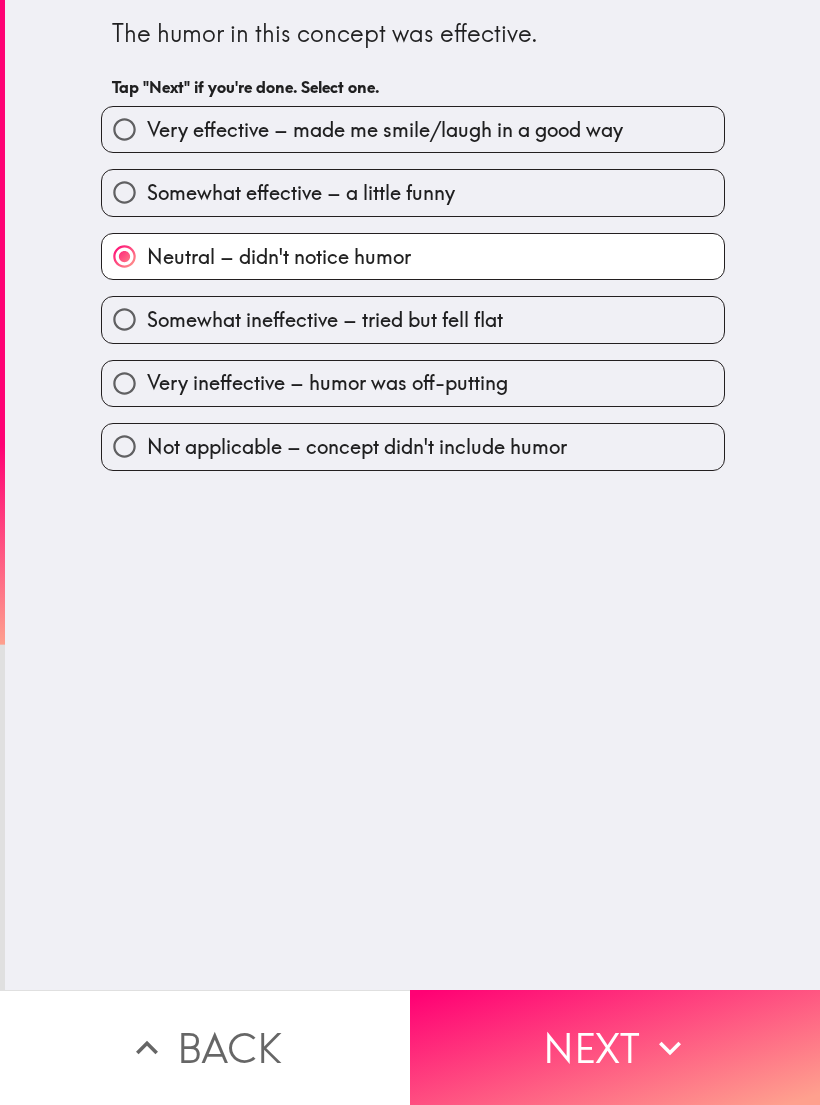 click on "Somewhat effective – a little funny" at bounding box center [413, 192] 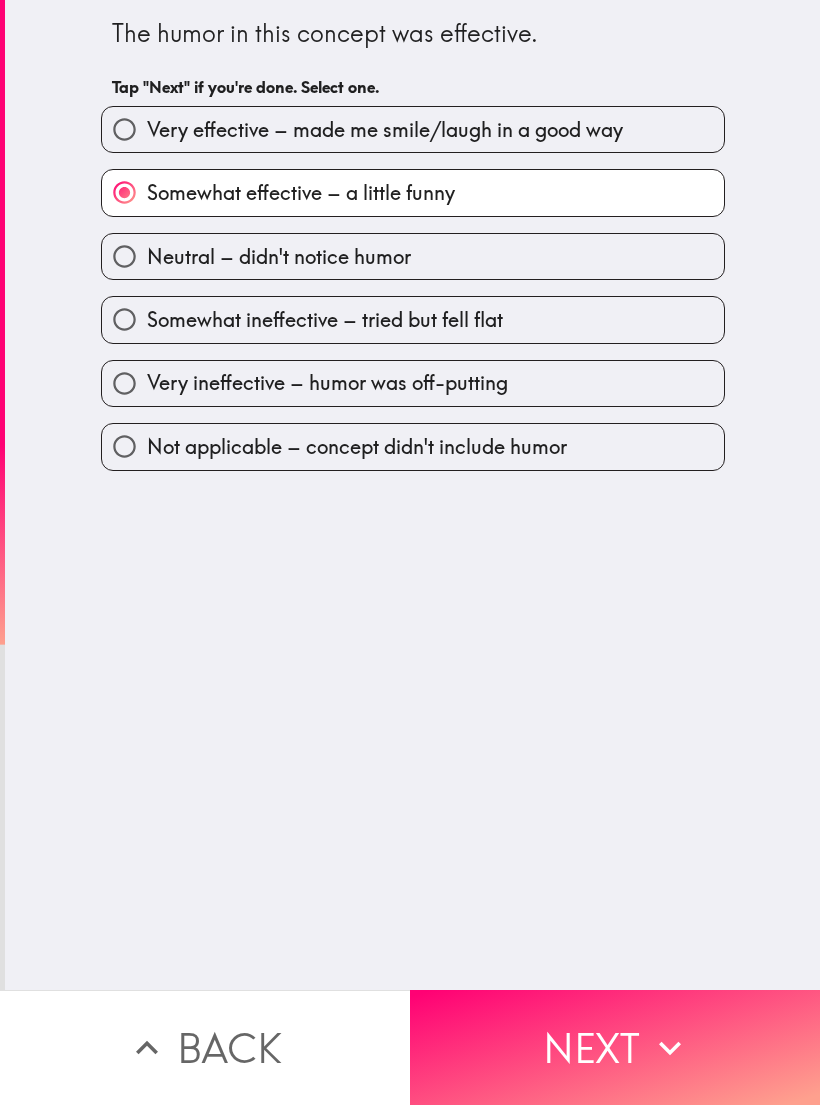 click on "Next" at bounding box center [615, 1047] 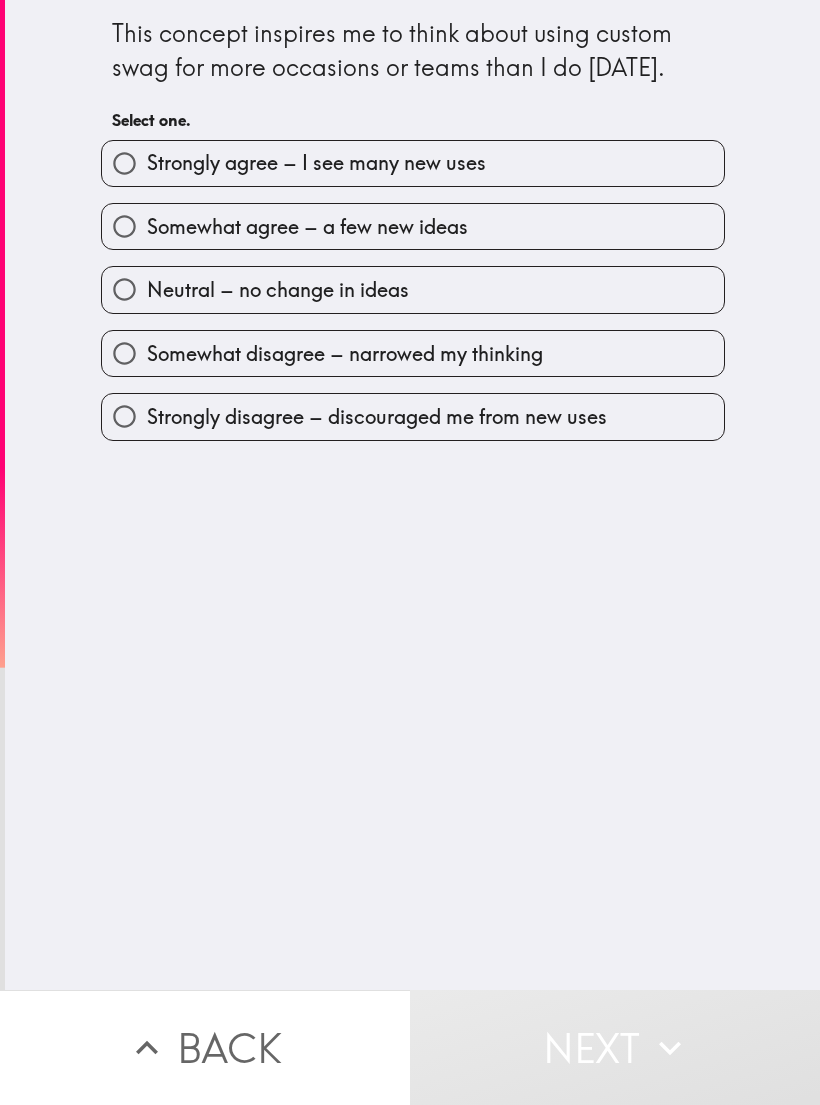 click on "Somewhat agree – a few new ideas" at bounding box center (413, 226) 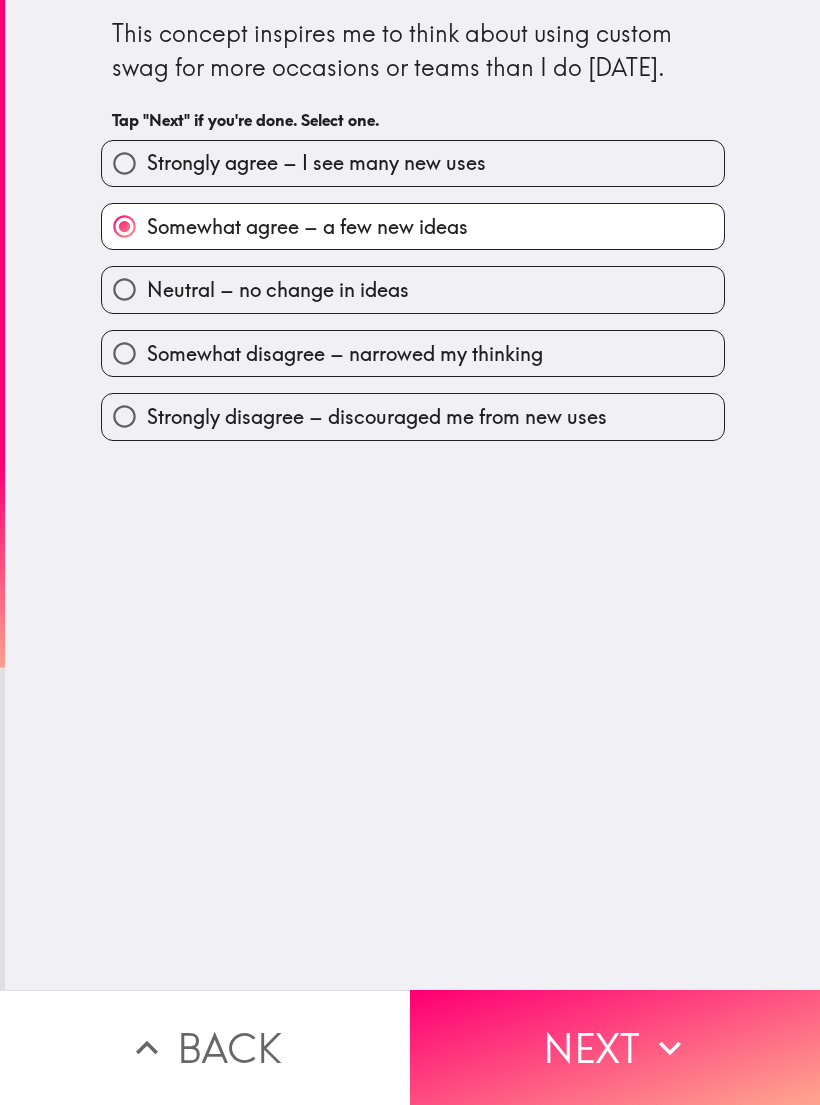 click 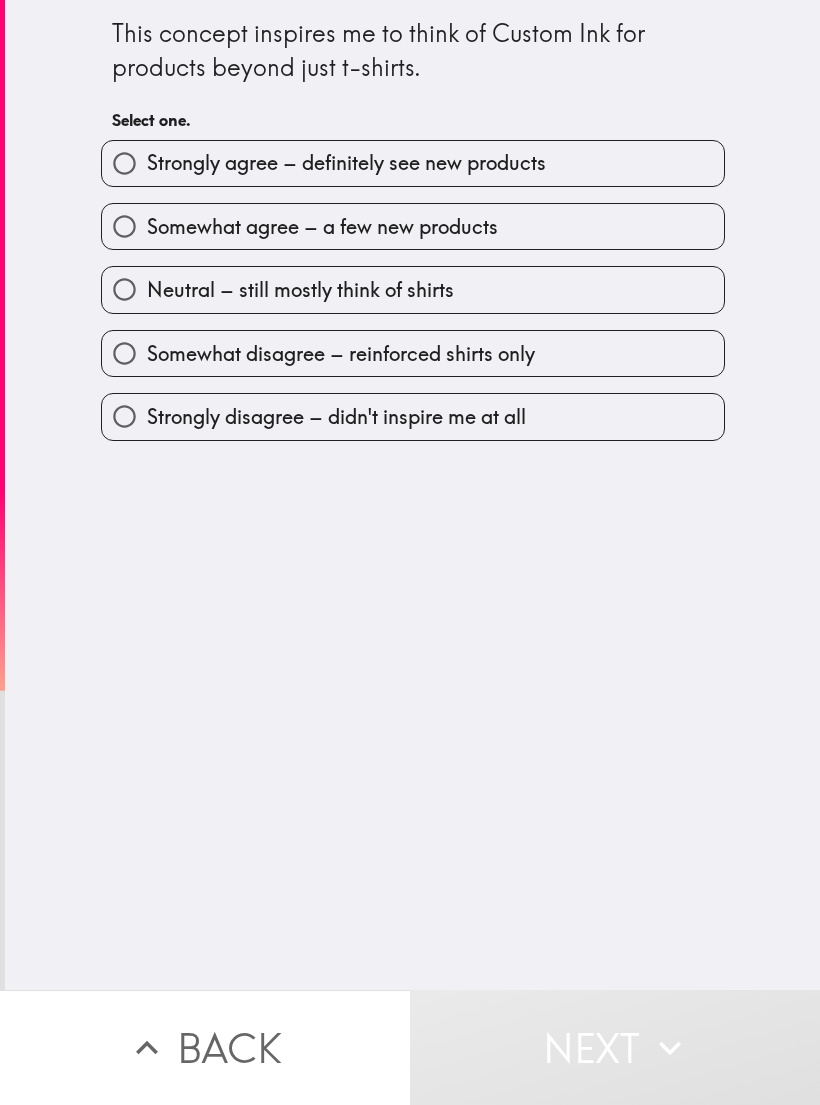 click on "This concept inspires me to think of Custom Ink for products beyond just t-shirts. Select one. Strongly agree – definitely see new products Somewhat agree – a few new products Neutral – still mostly think of shirts Somewhat disagree – reinforced shirts only Strongly disagree – didn't inspire me at all" at bounding box center (412, 495) 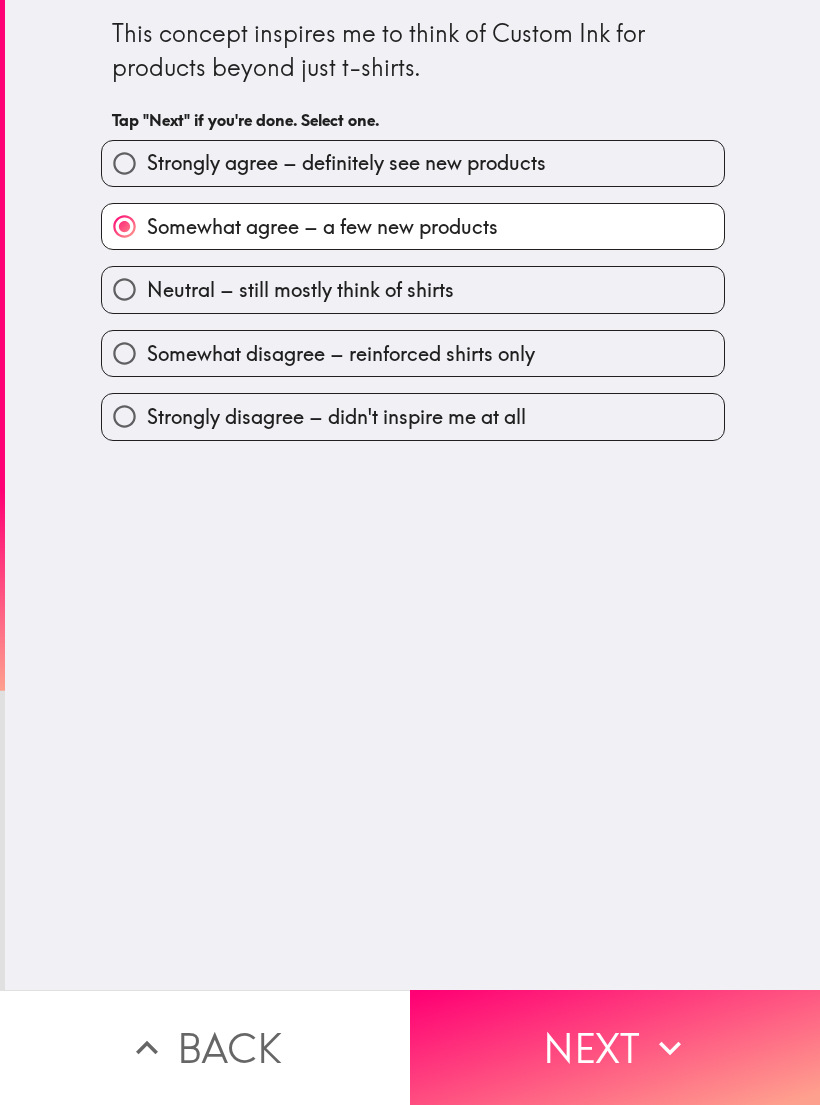 click 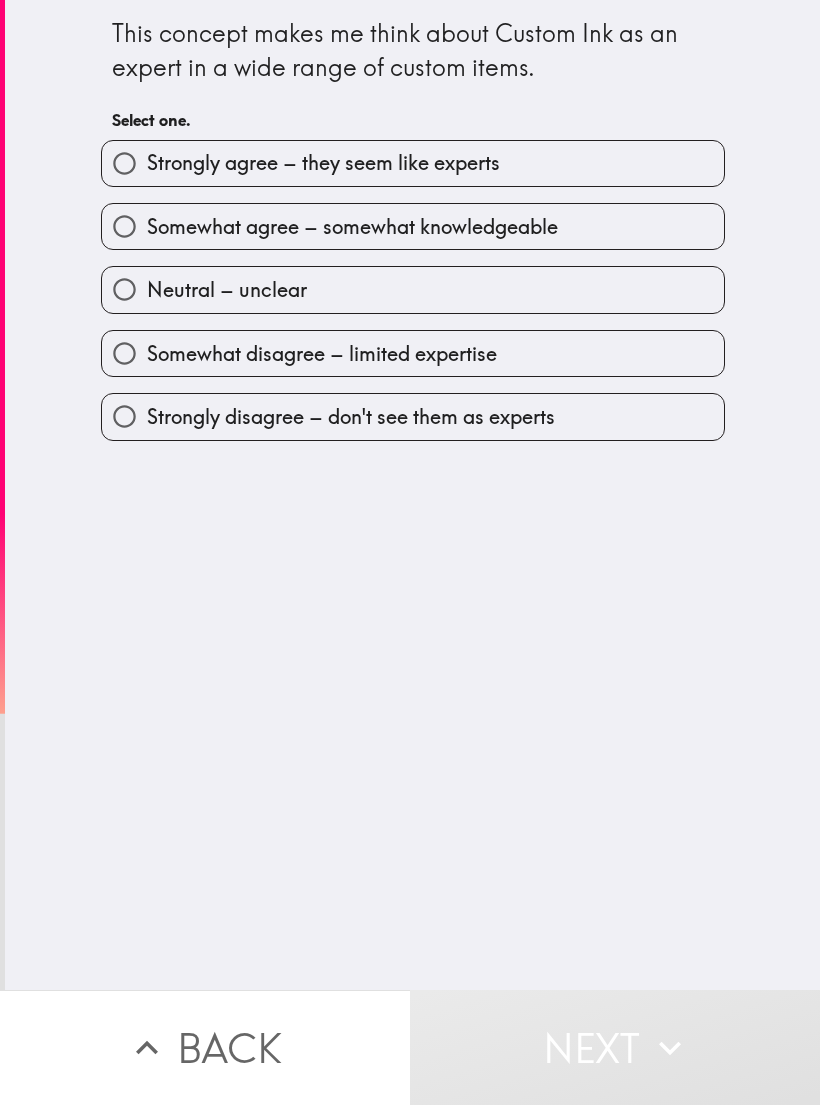 click on "Somewhat agree – somewhat knowledgeable" at bounding box center [413, 226] 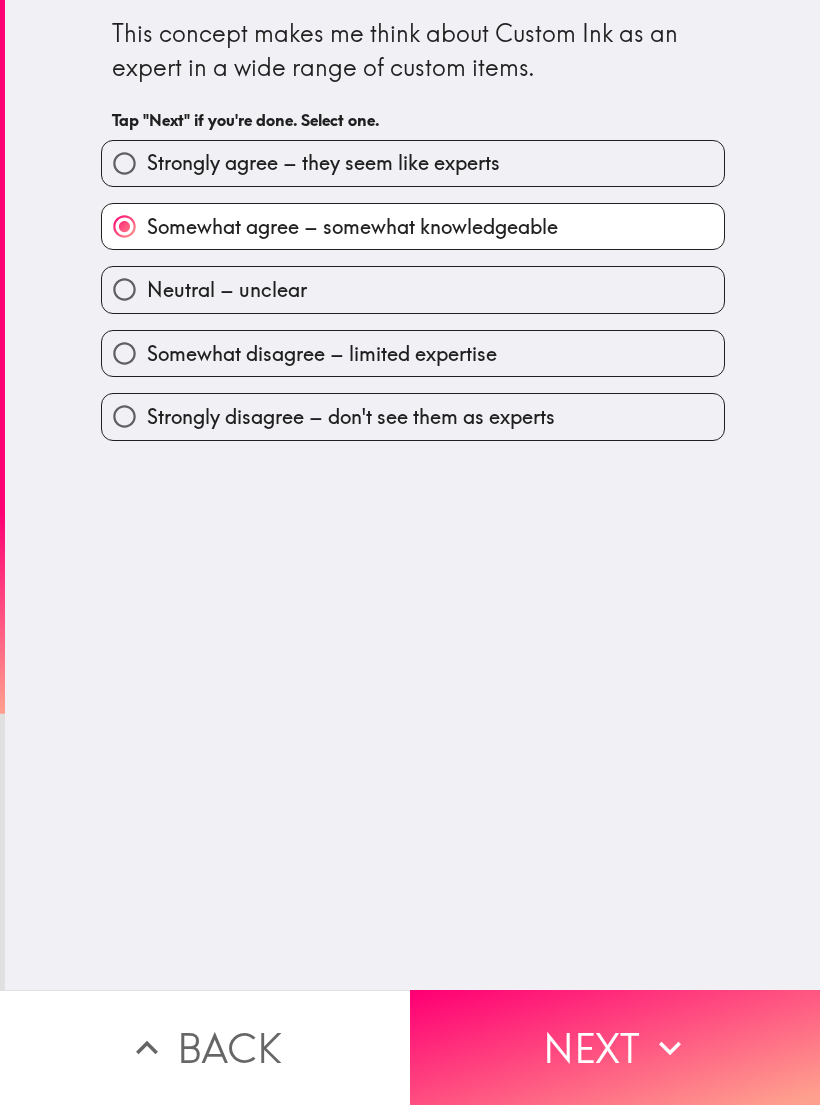 click on "Next" at bounding box center [615, 1047] 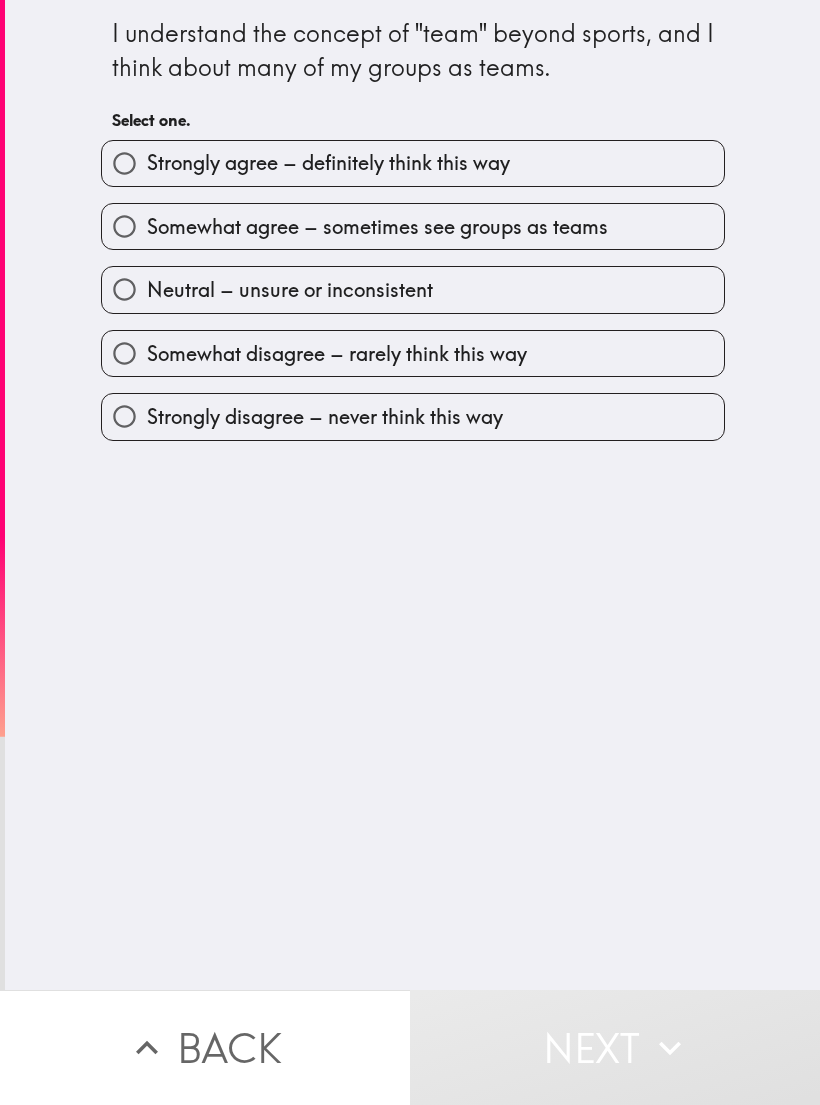 click on "Somewhat agree – sometimes see groups as teams" at bounding box center [413, 226] 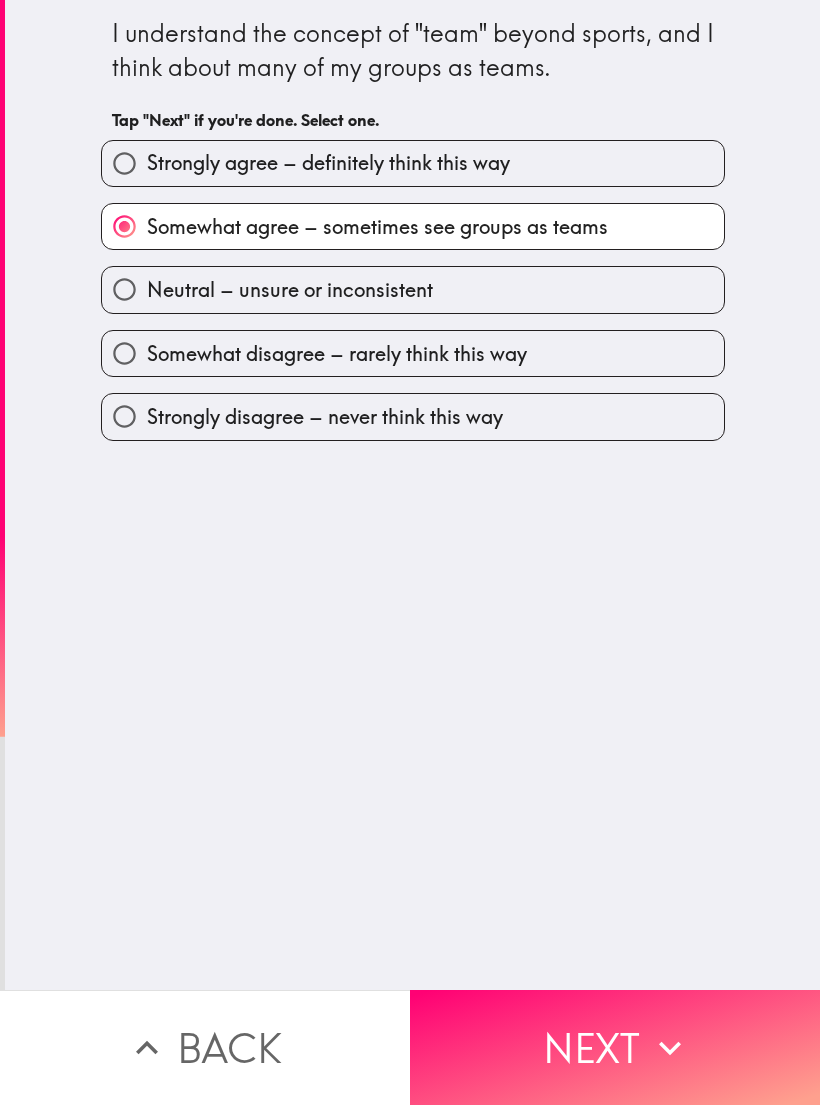 click 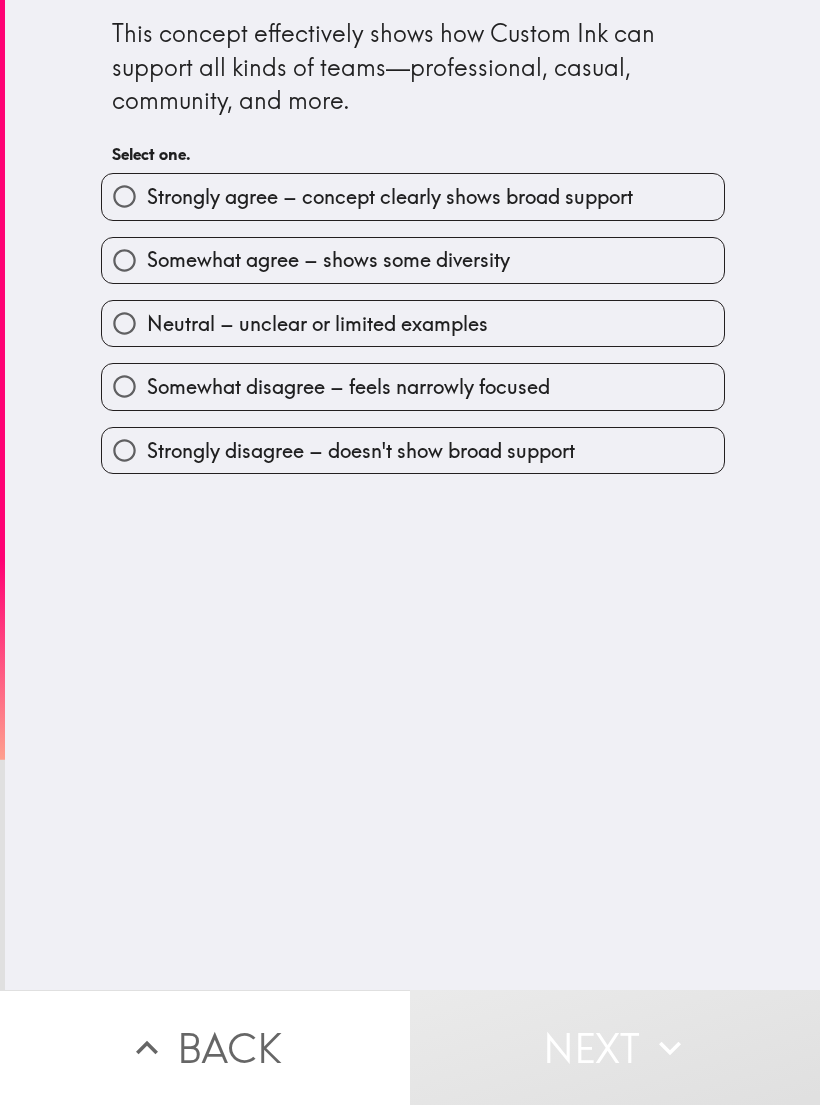 click on "Strongly agree – concept clearly shows broad support" at bounding box center [413, 196] 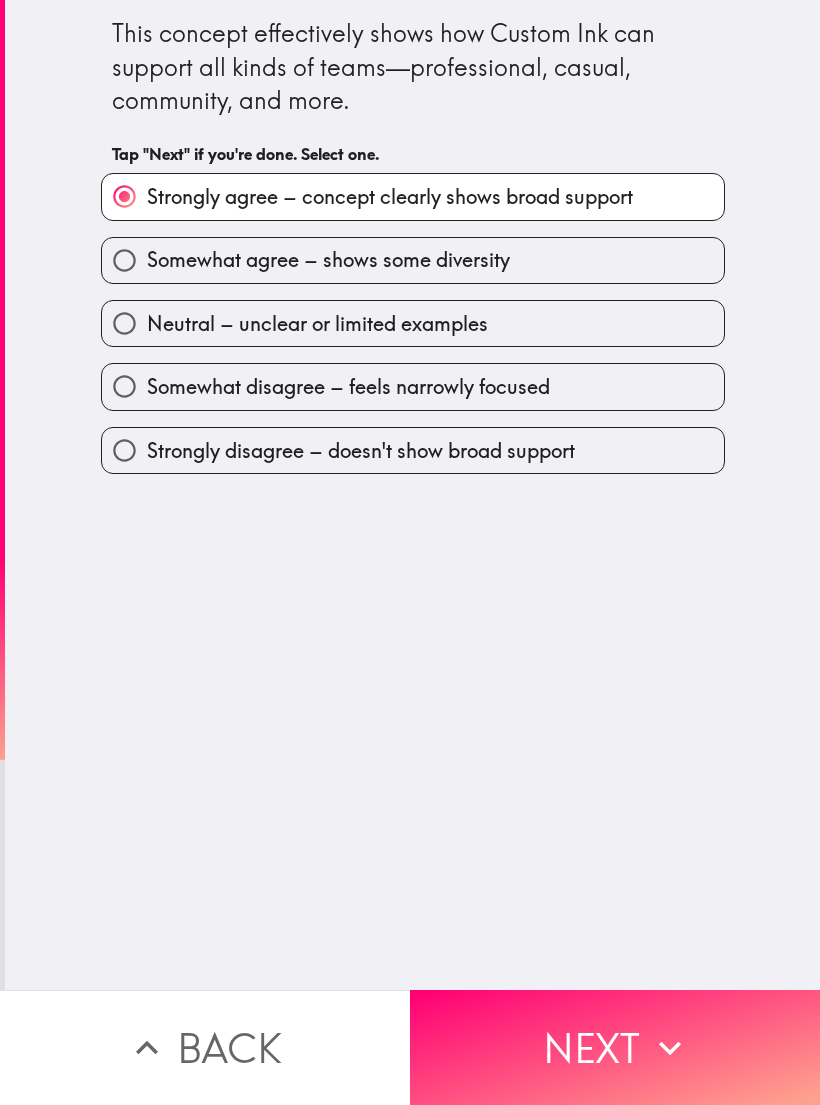 click 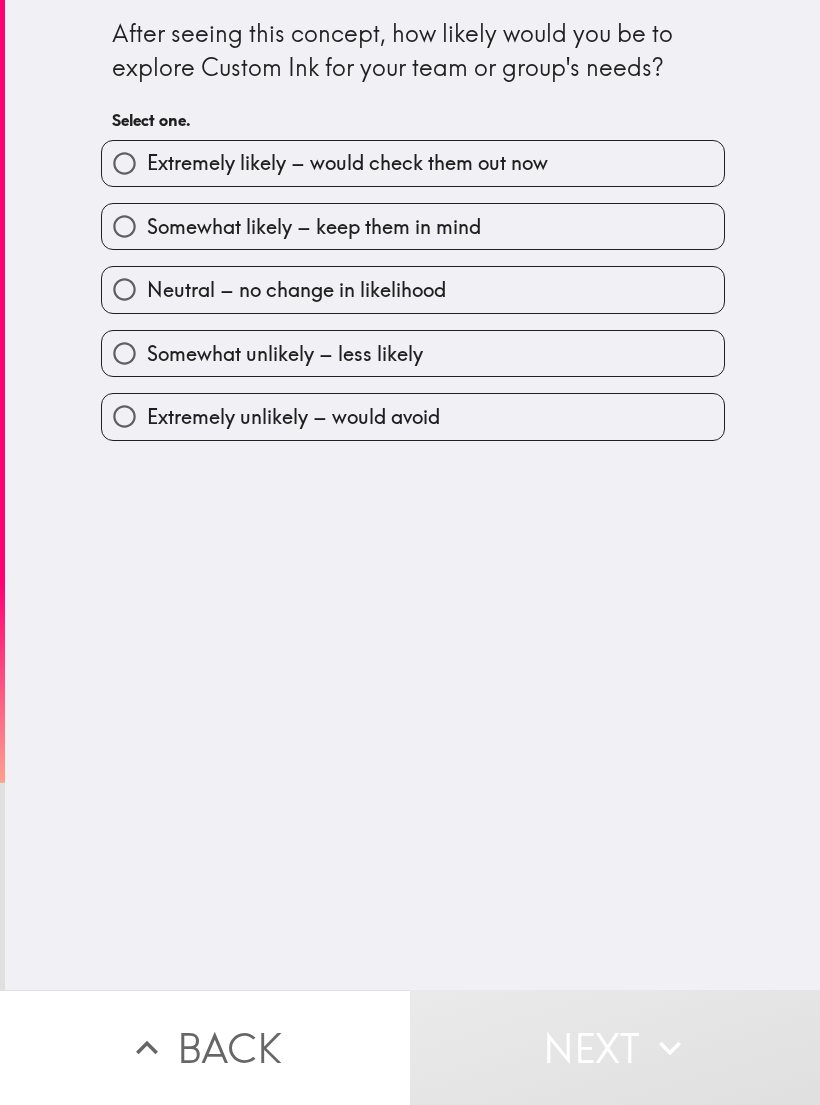 click on "Somewhat likely – keep them in mind" at bounding box center [413, 226] 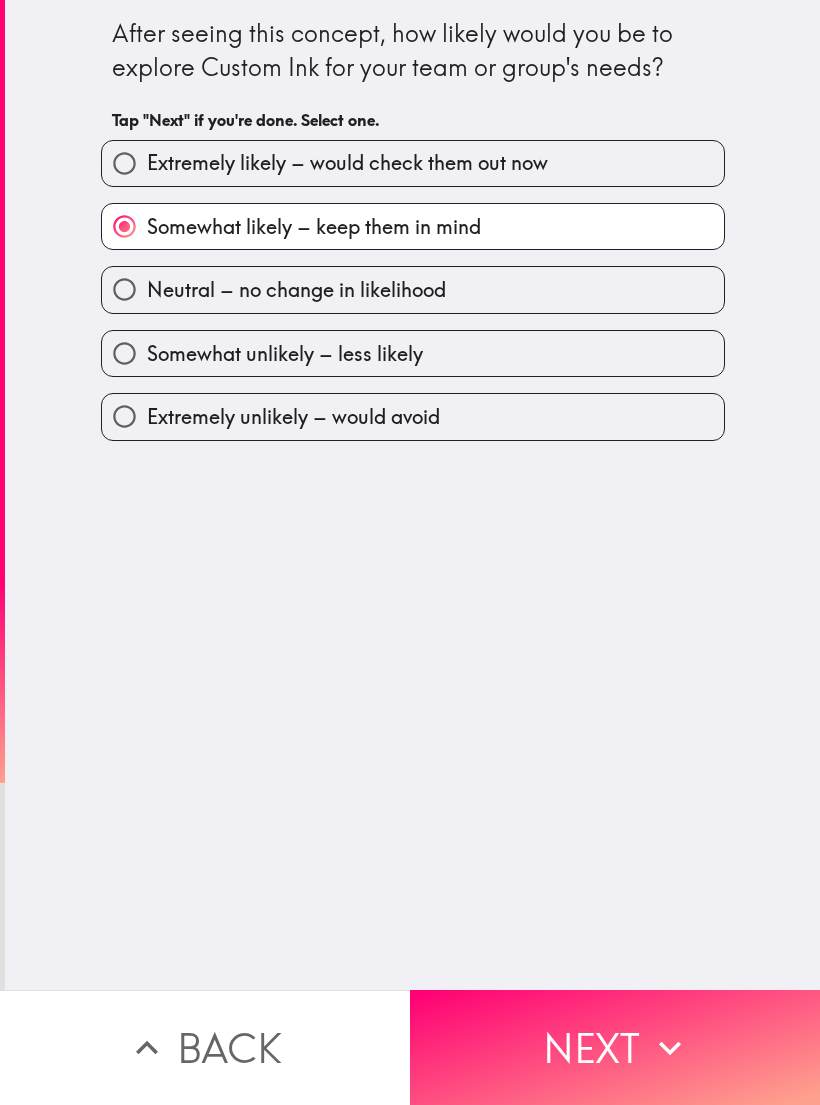 click on "Next" at bounding box center [615, 1047] 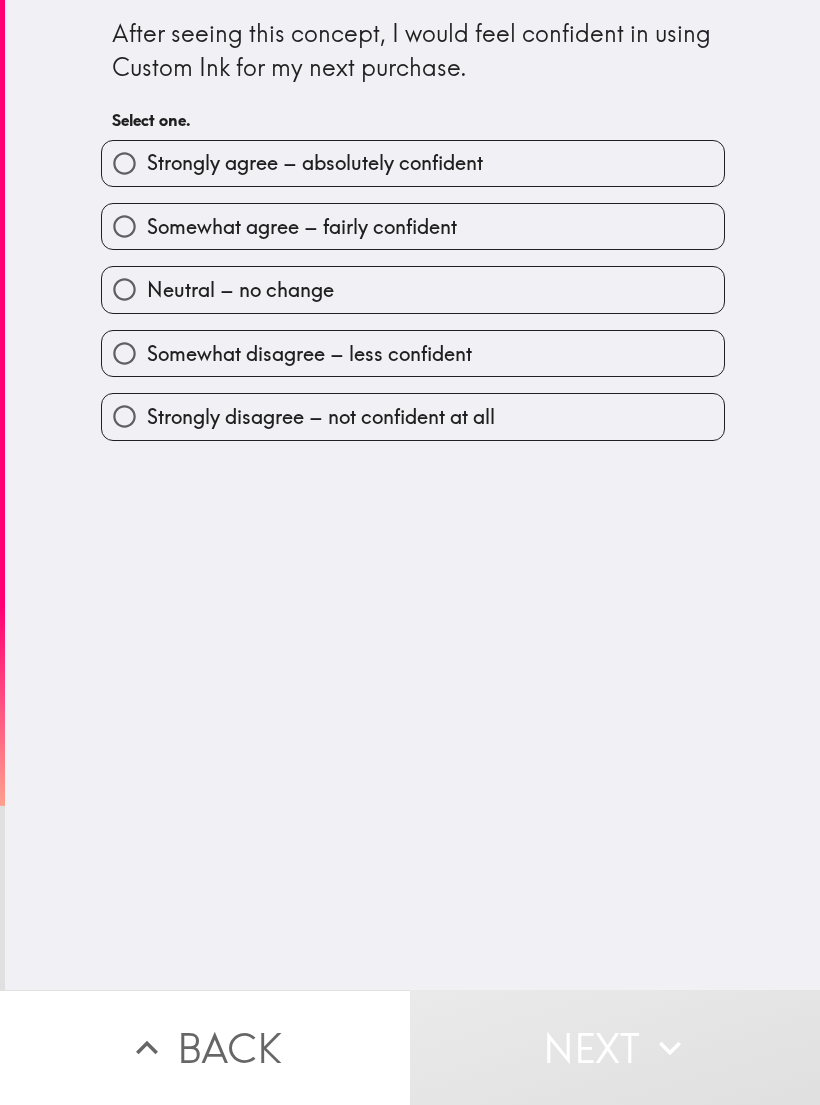 click on "Somewhat agree – fairly confident" at bounding box center (413, 226) 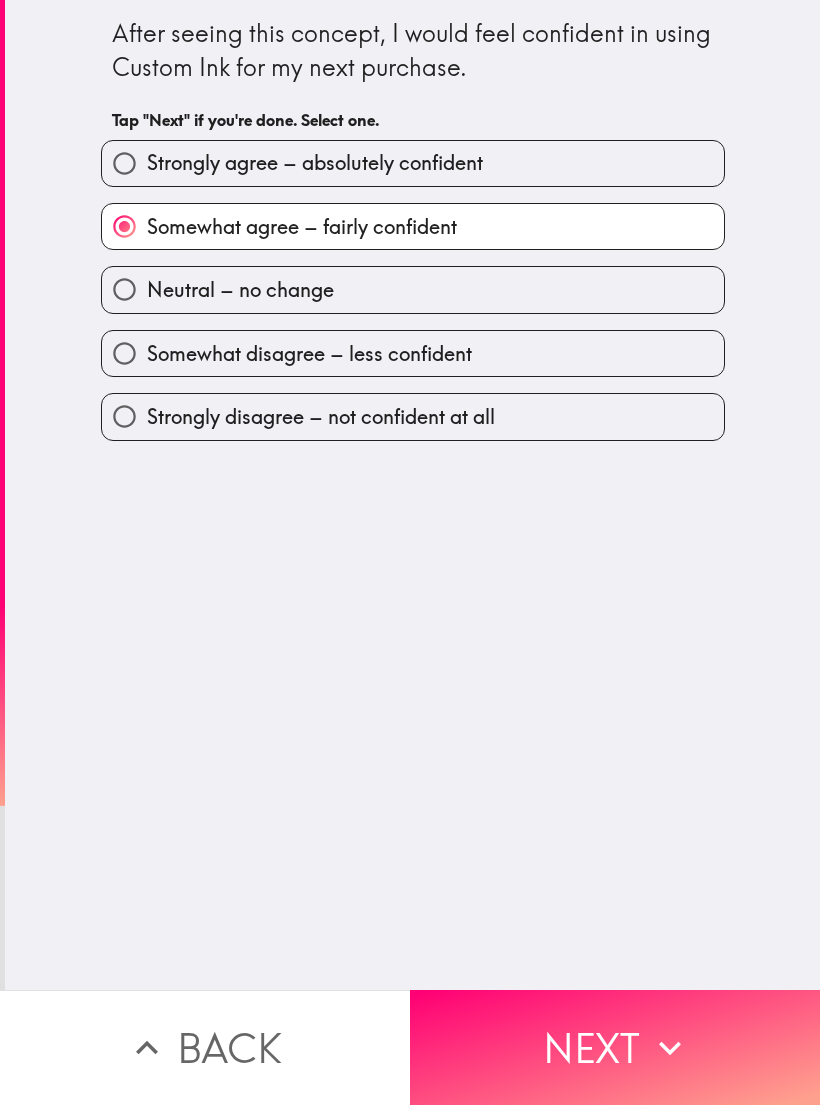 click 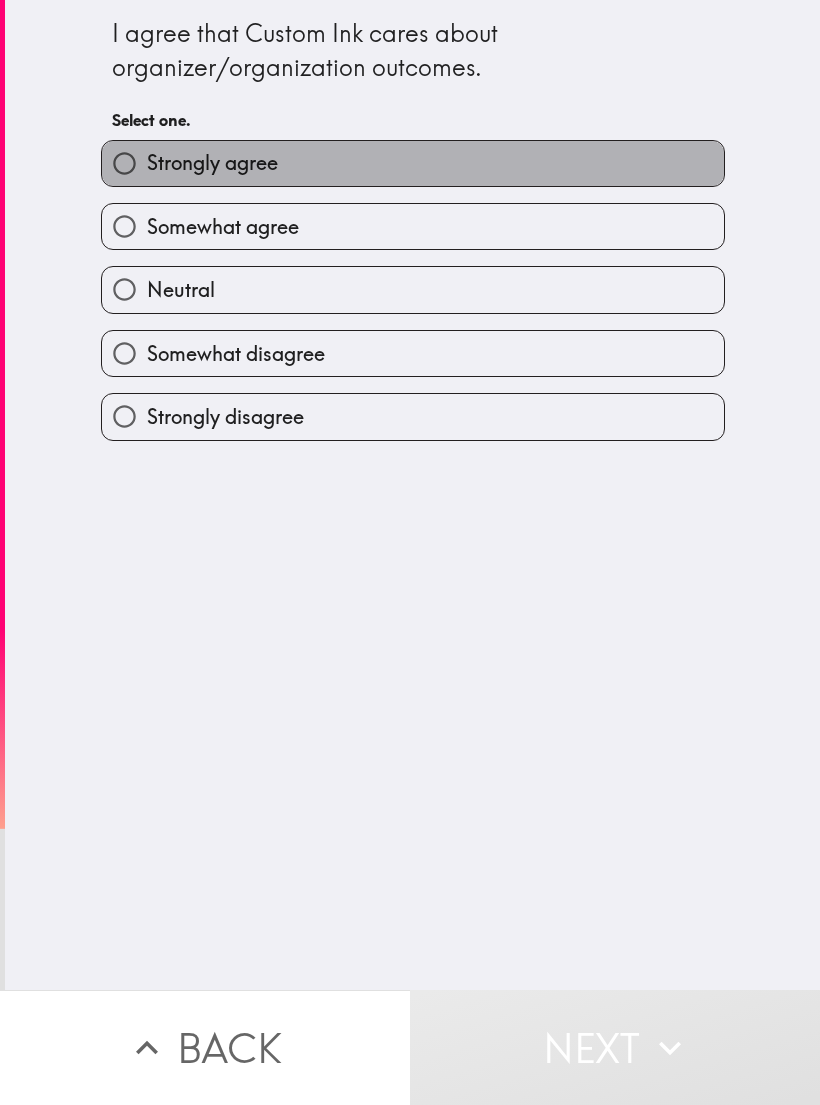 click on "Strongly agree" at bounding box center [413, 163] 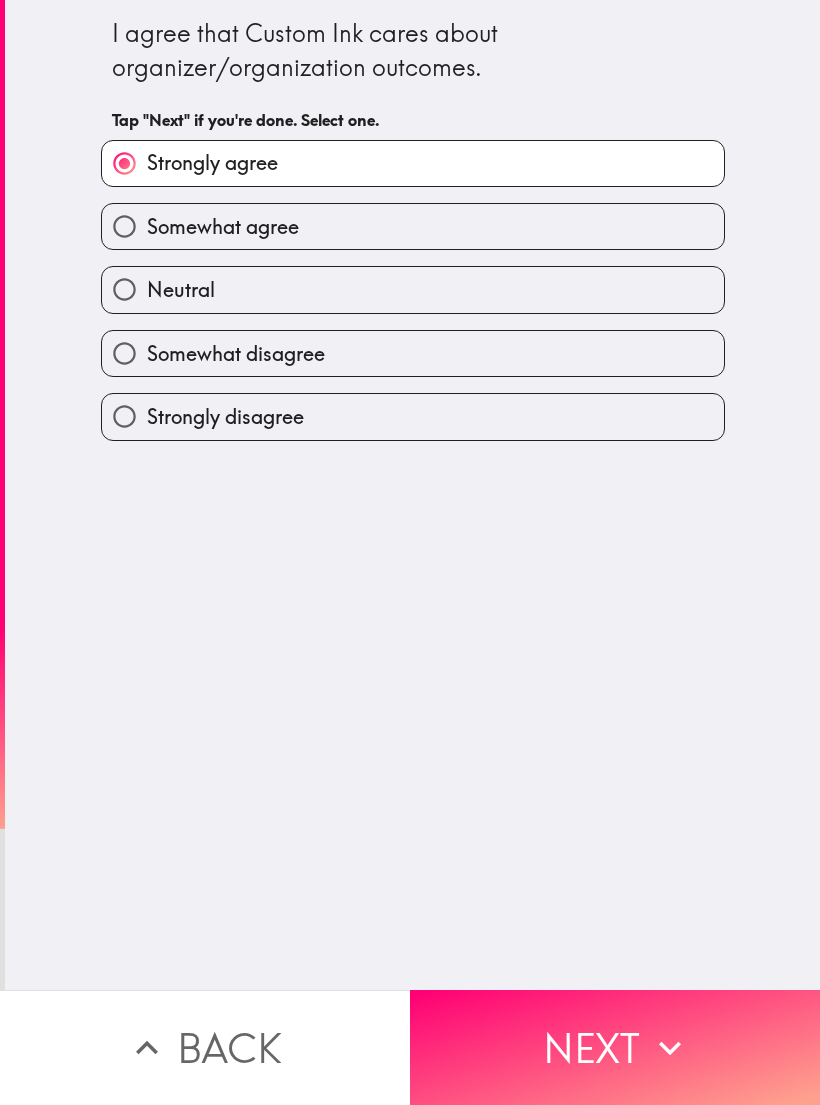 click 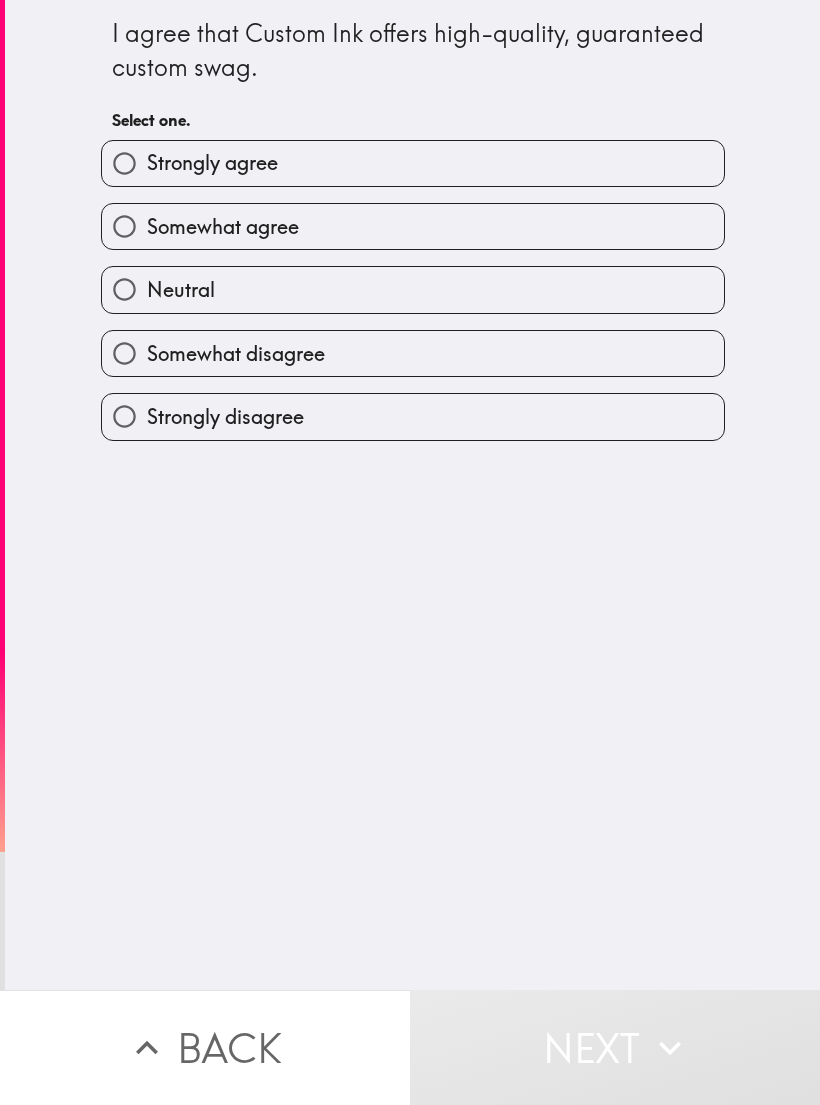 click on "Strongly agree" at bounding box center [413, 163] 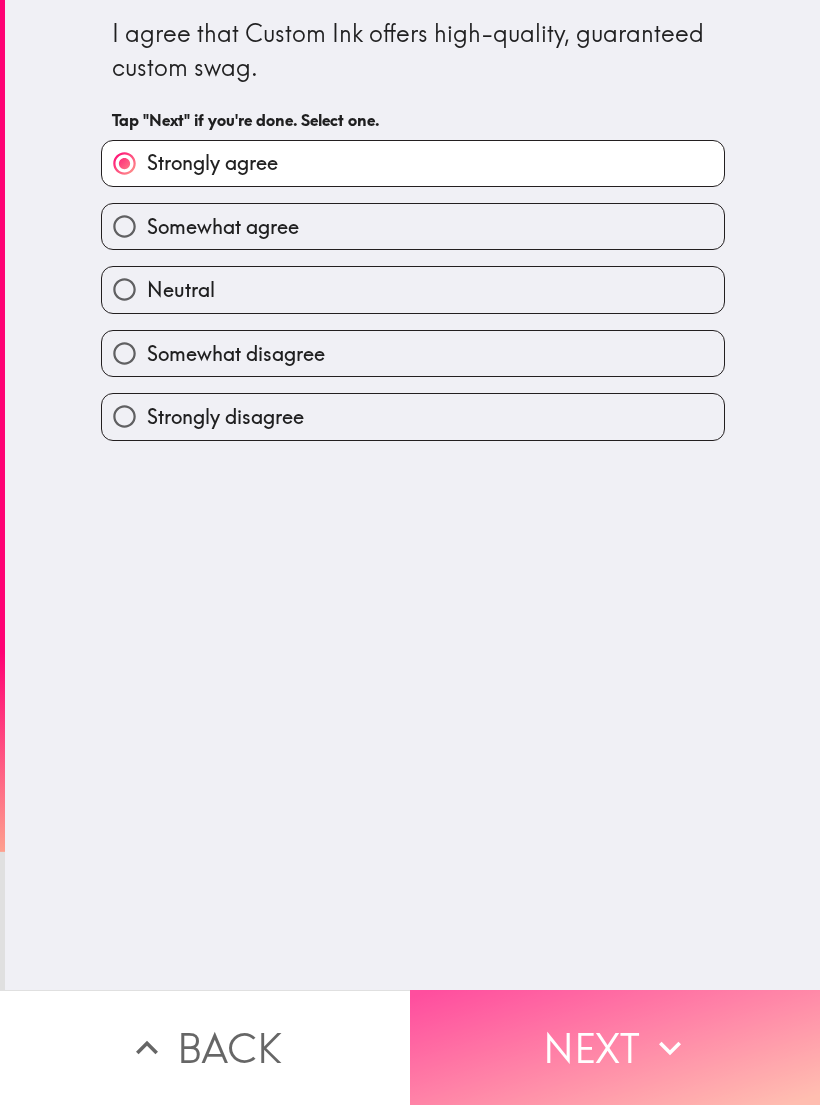 click 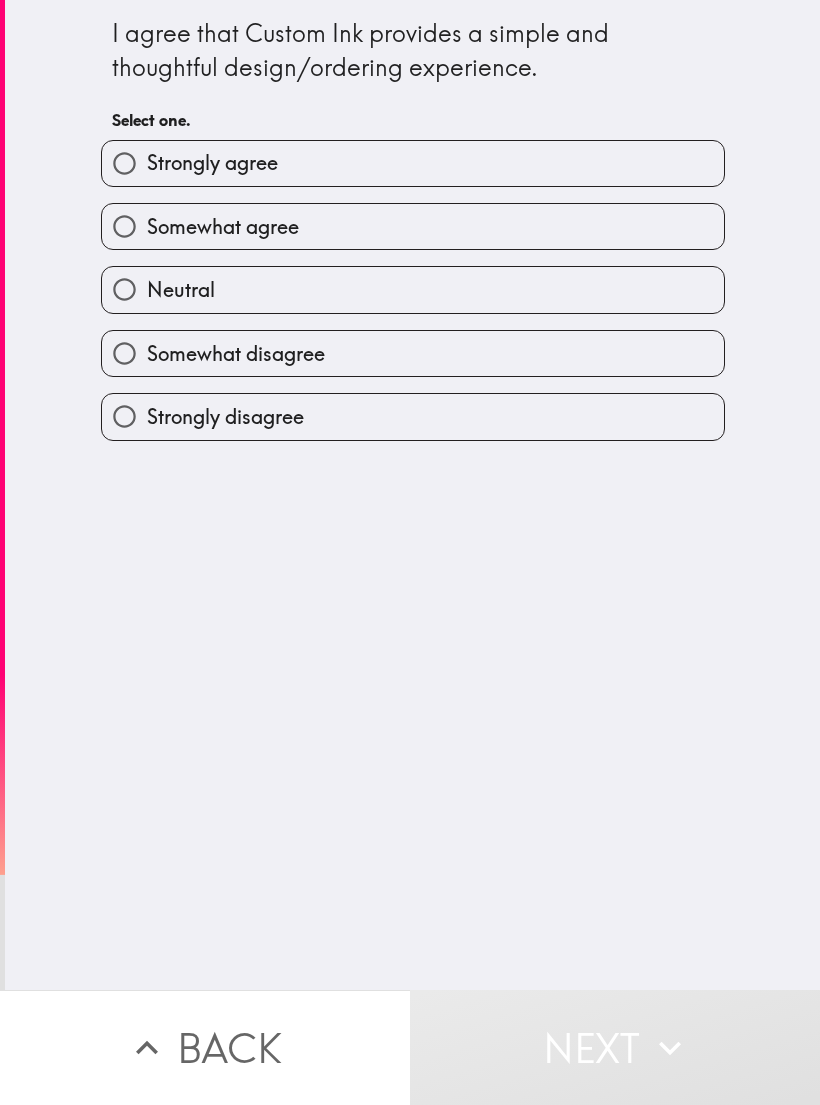 click on "Strongly agree" at bounding box center [413, 163] 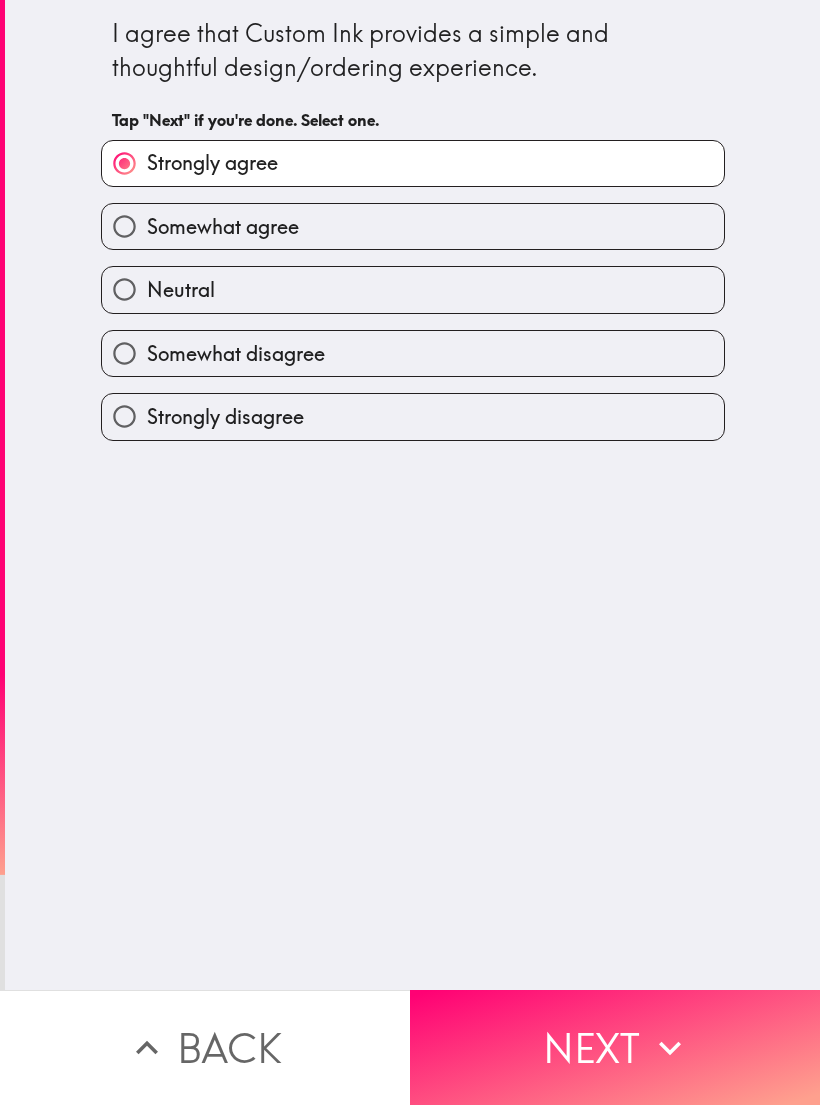 click on "Next" at bounding box center (615, 1047) 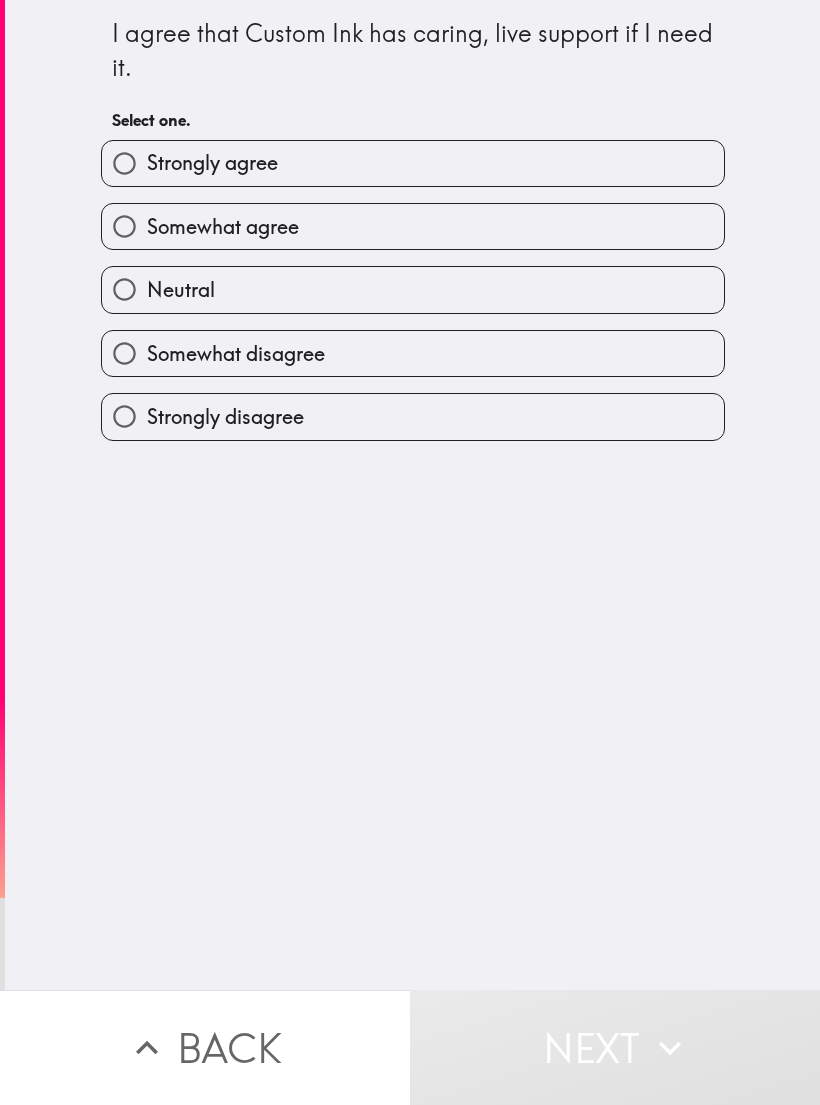 click on "Strongly agree" at bounding box center (413, 163) 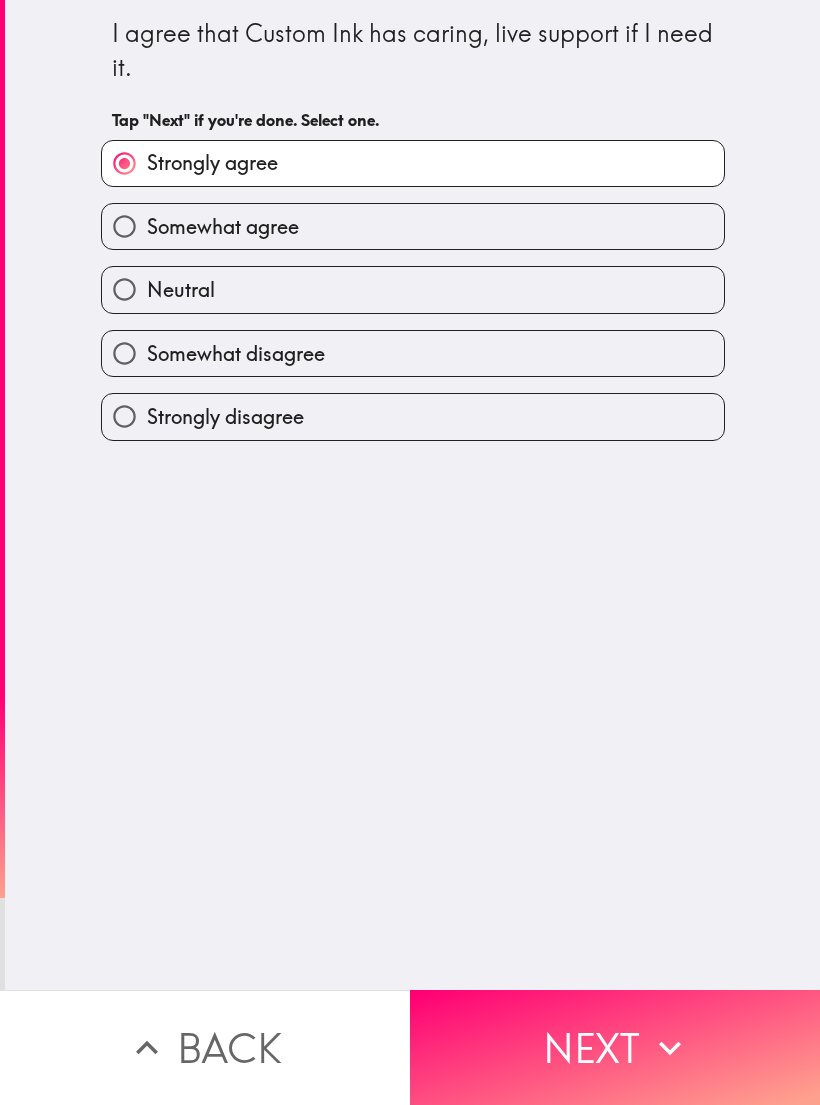 click 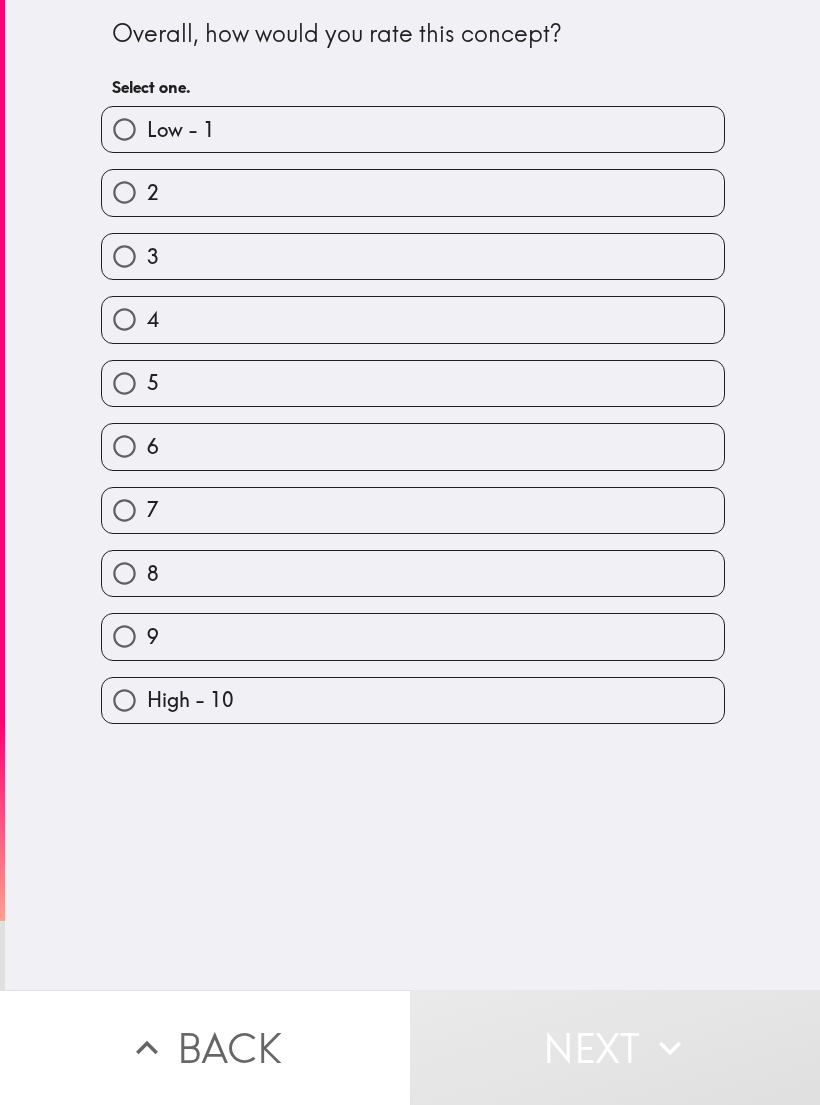 click on "7" at bounding box center (413, 510) 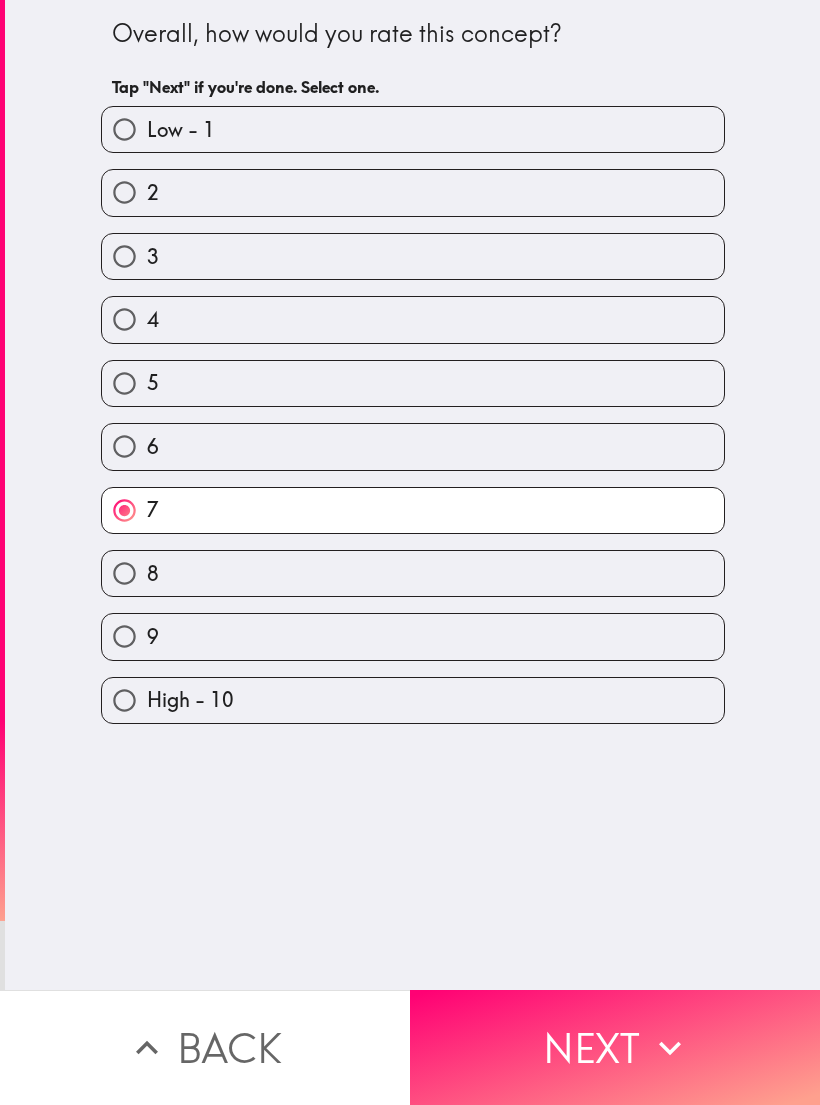 click on "8" at bounding box center (405, 565) 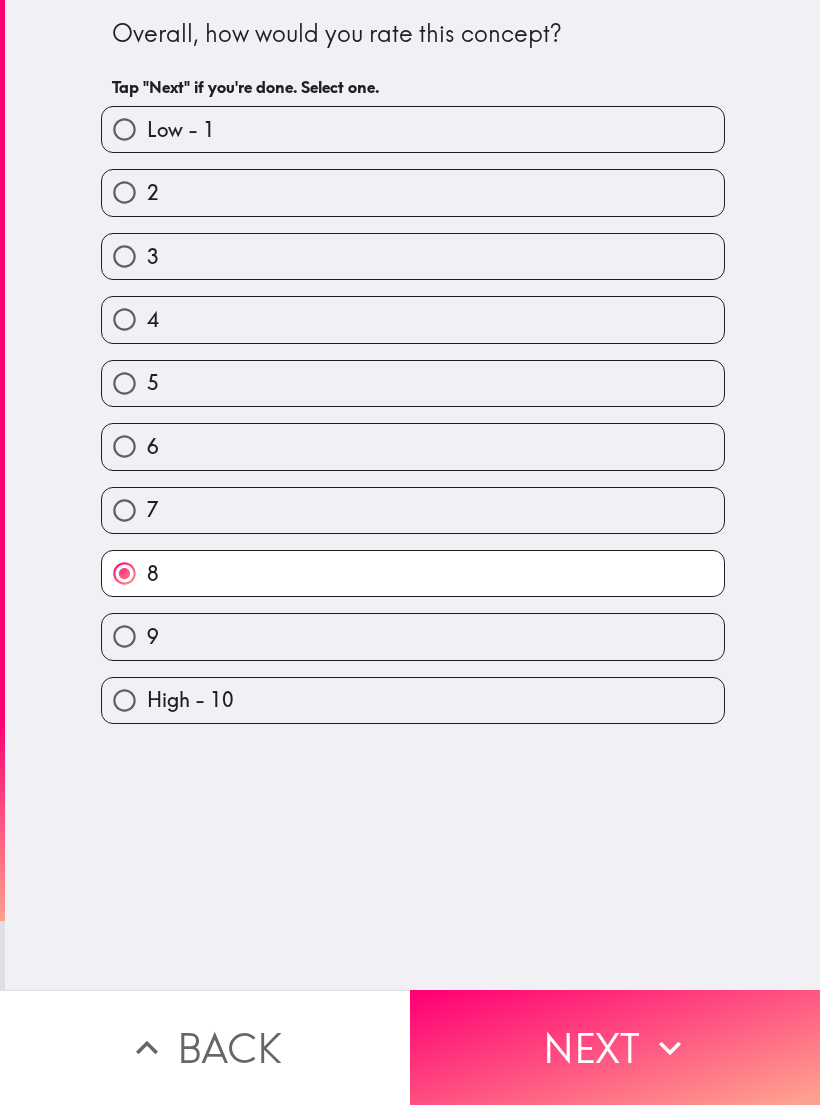 click on "7" at bounding box center [413, 510] 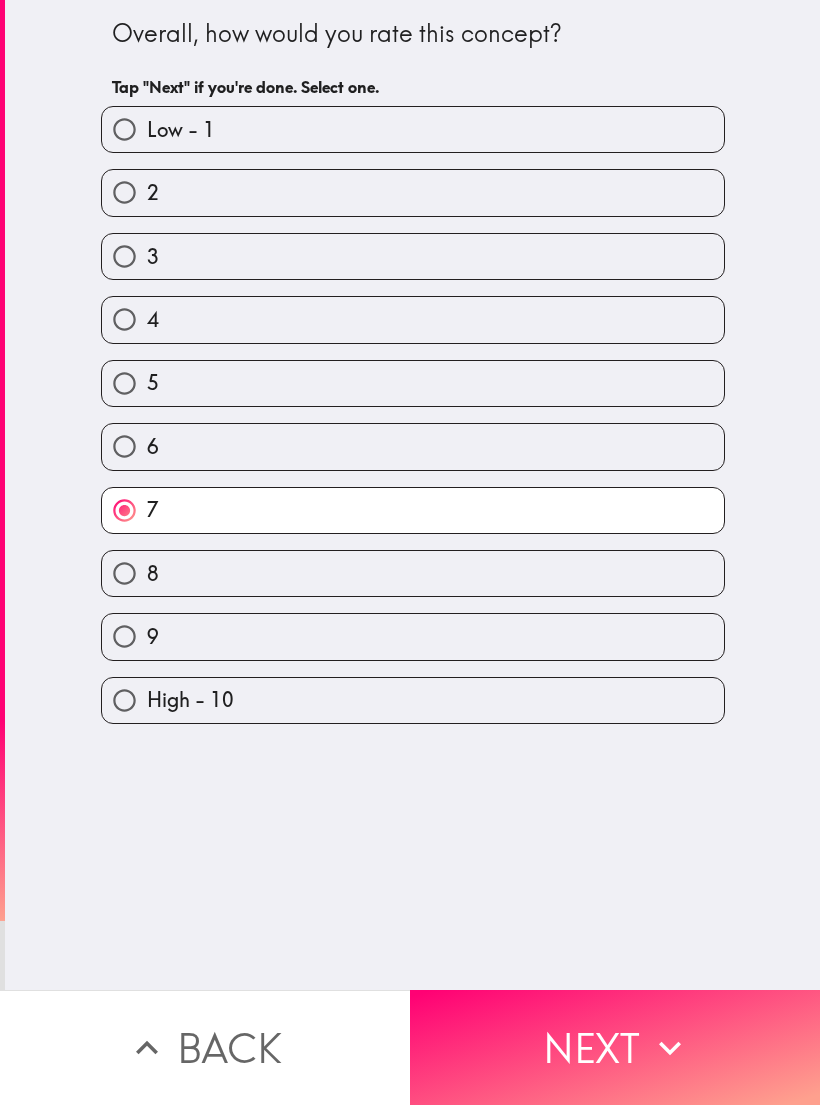 click on "8" at bounding box center [413, 573] 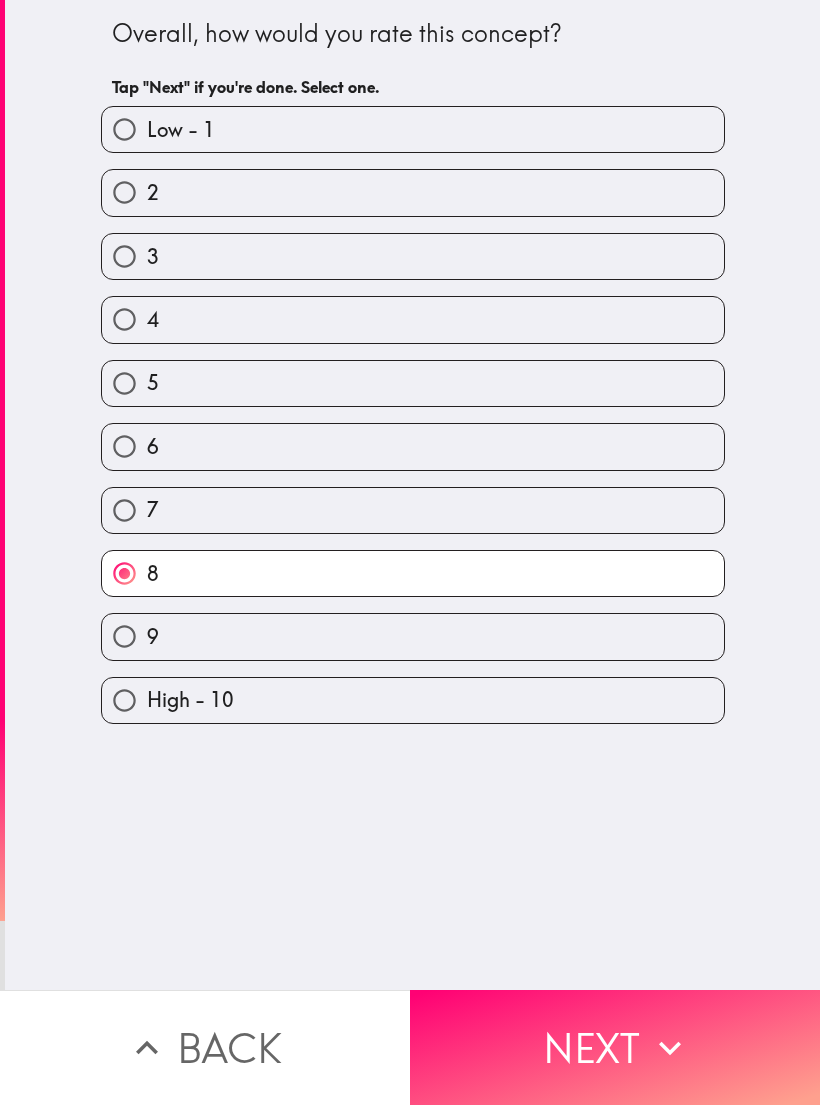 click on "8" at bounding box center [413, 573] 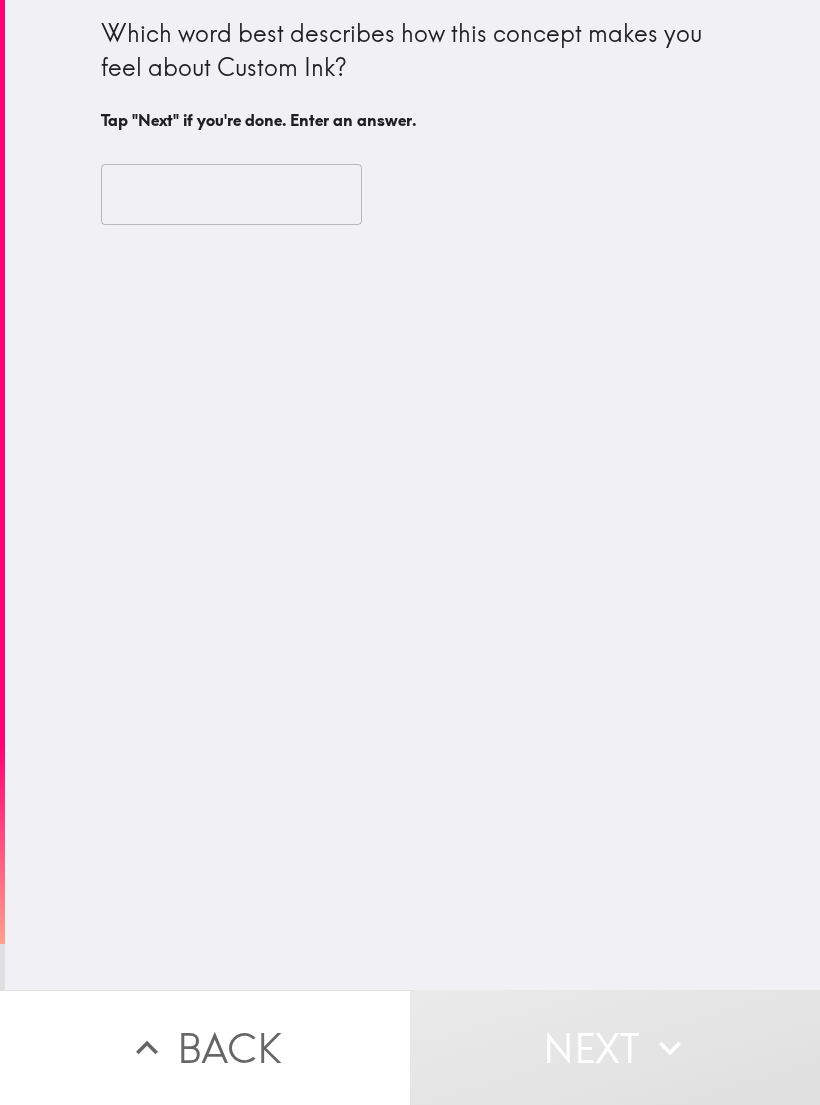 click at bounding box center [231, 195] 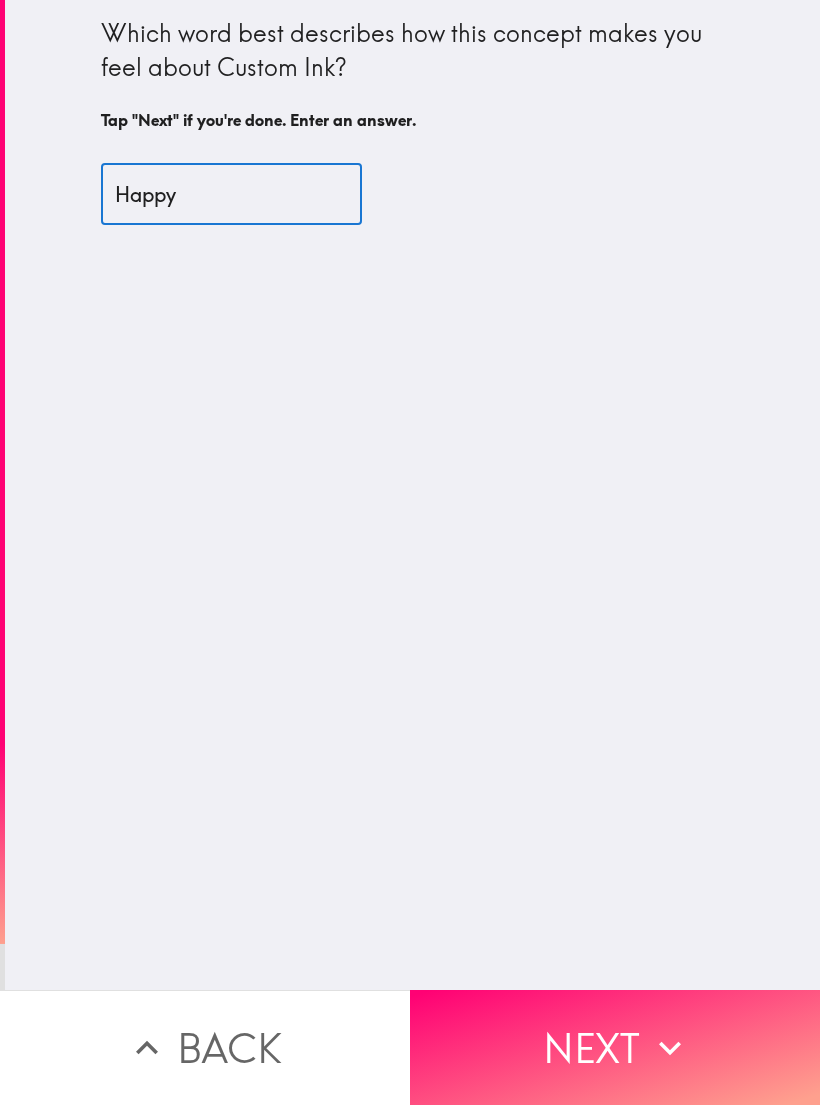 type on "Happy" 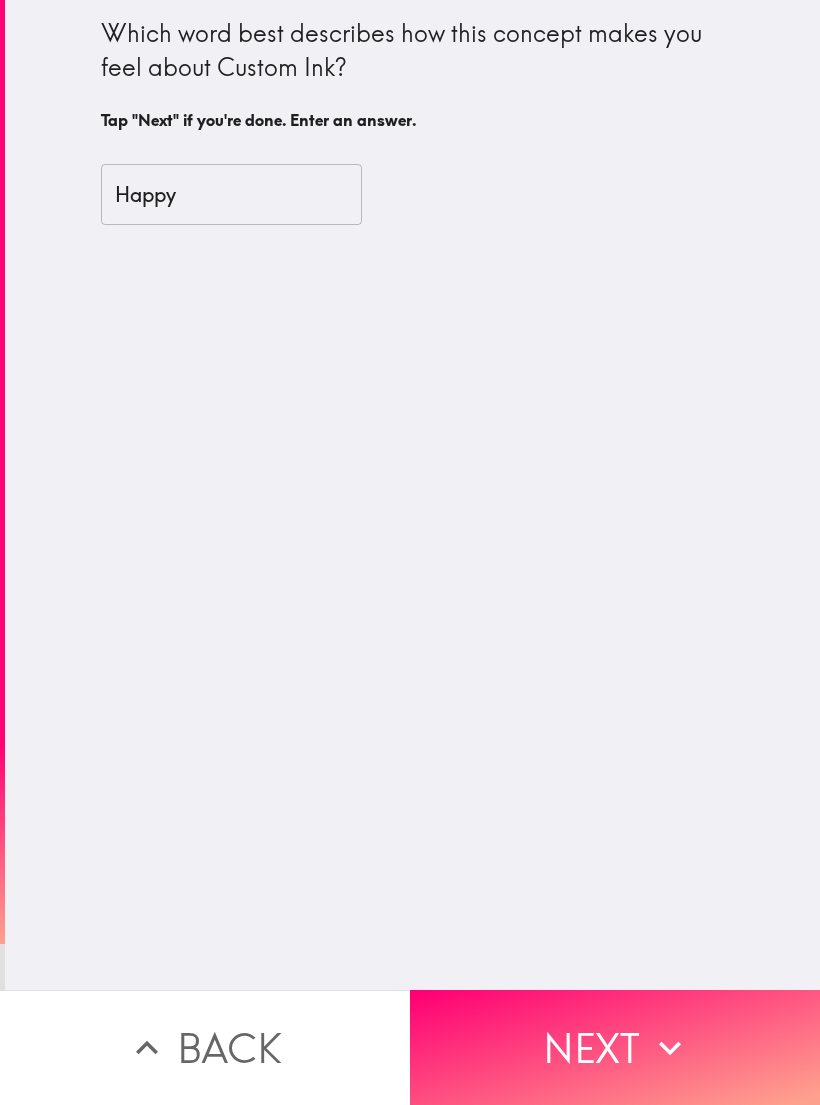 click 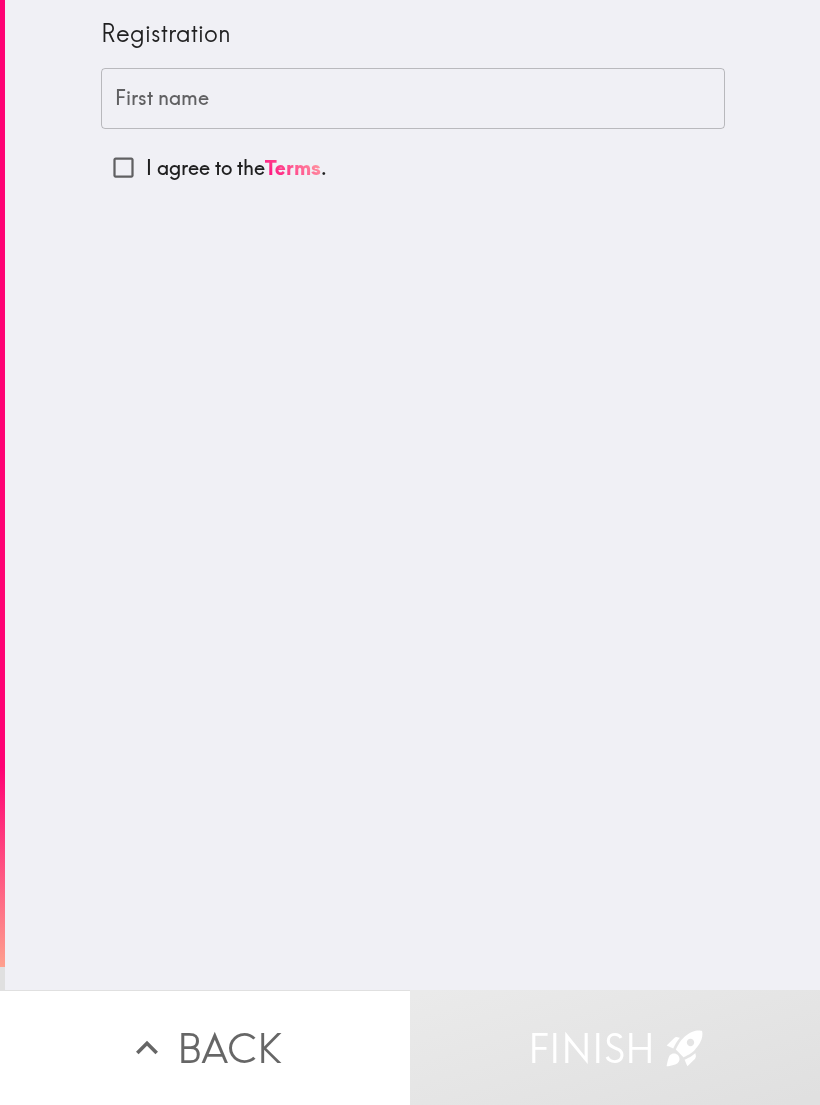 click on "First name" at bounding box center (413, 99) 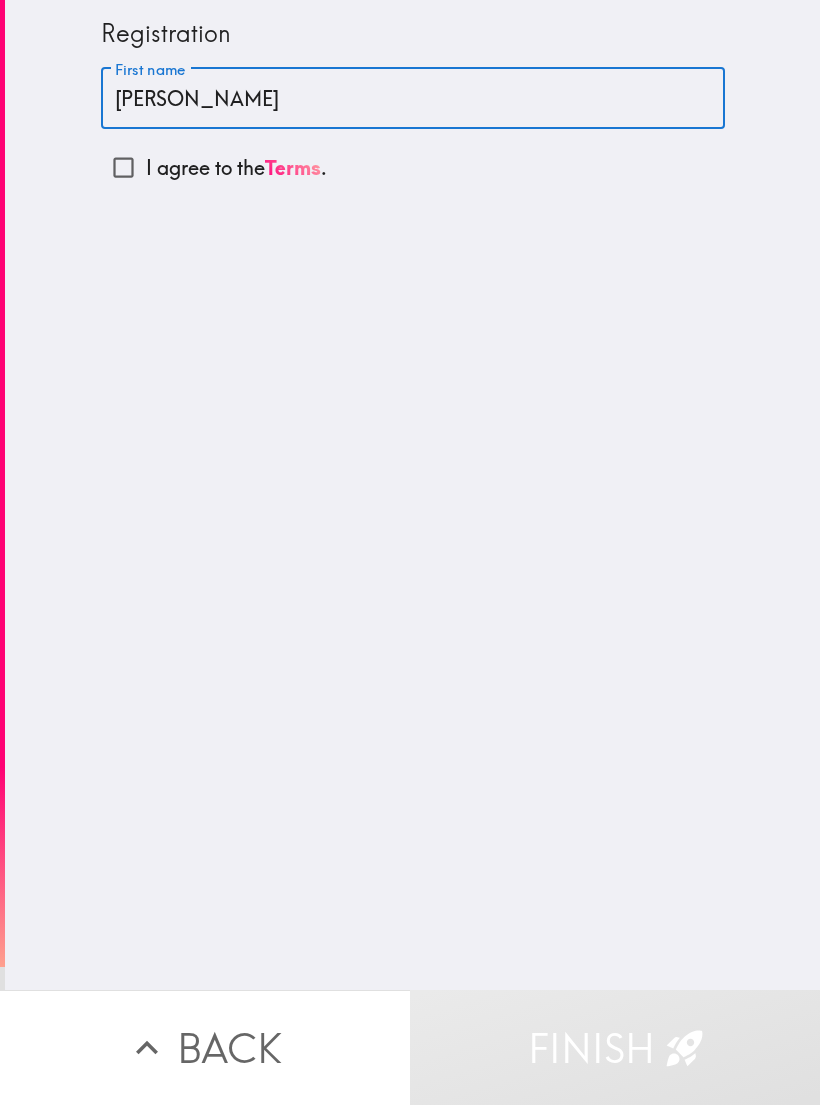 scroll, scrollTop: 0, scrollLeft: 0, axis: both 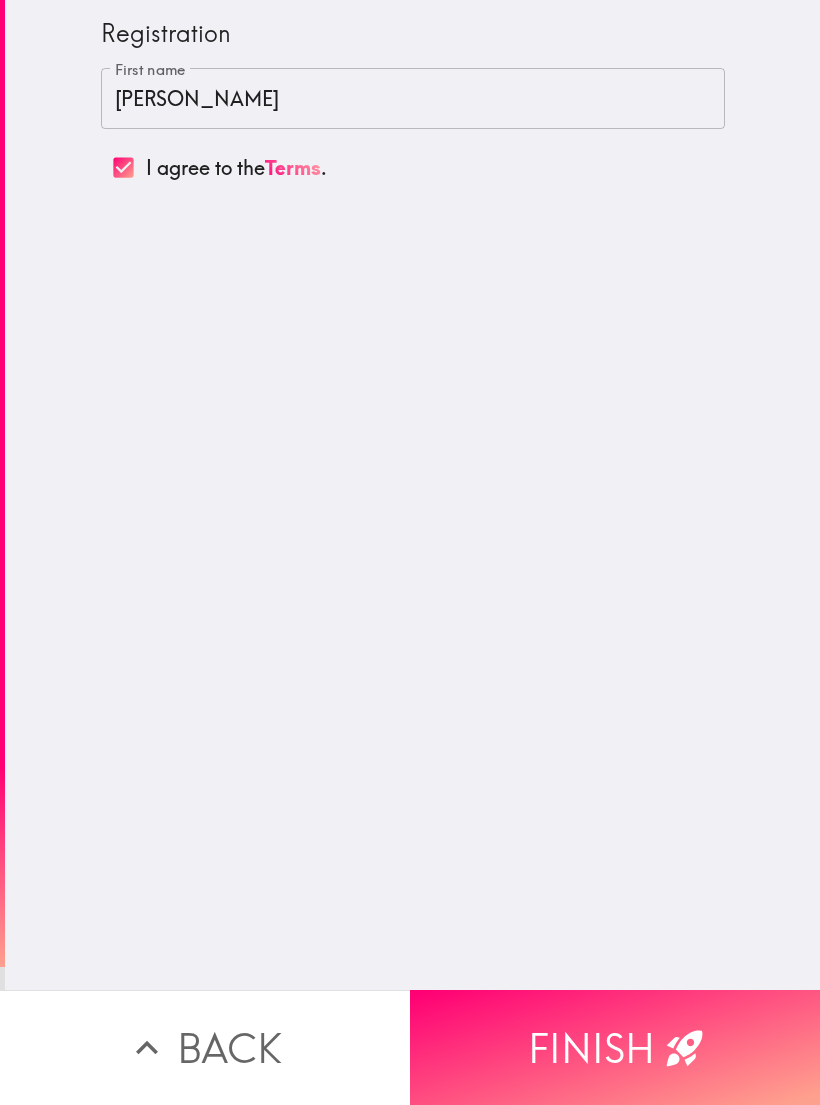 click on "Finish" at bounding box center [615, 1047] 